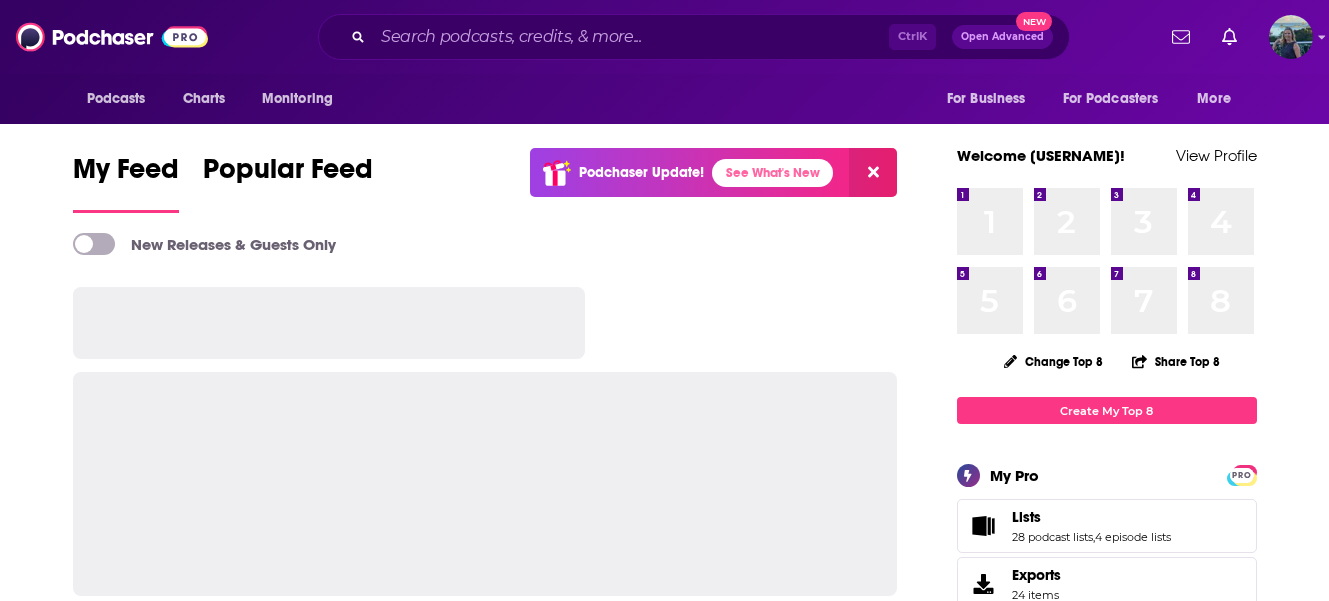 scroll, scrollTop: 0, scrollLeft: 0, axis: both 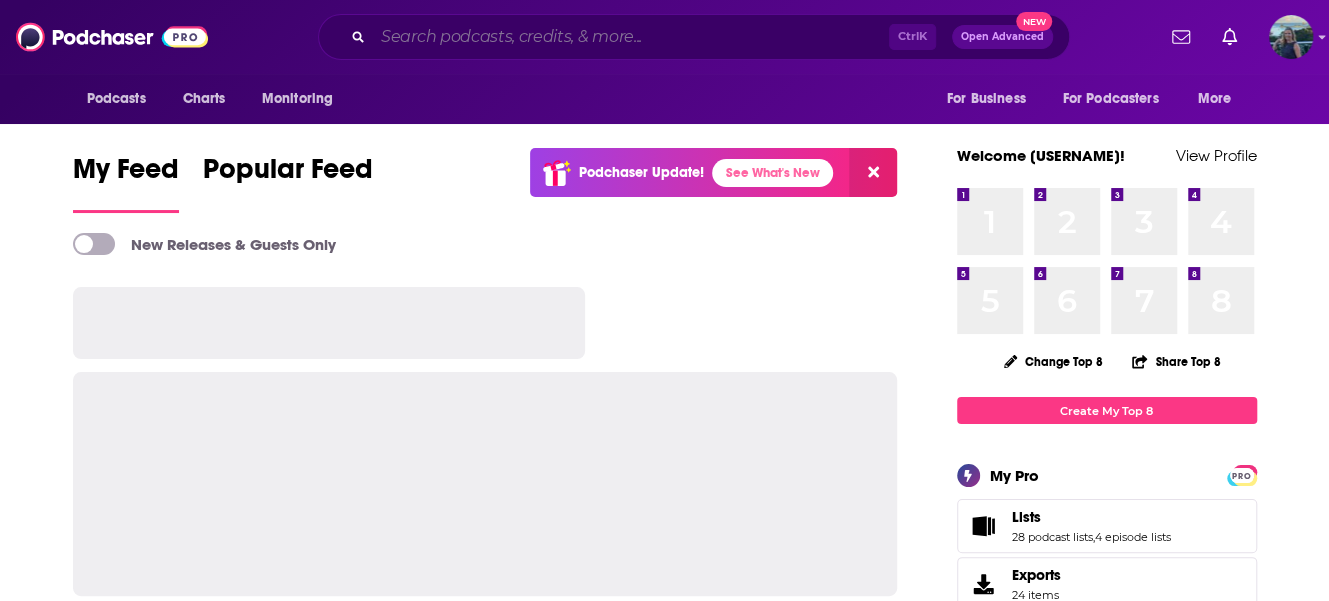 click at bounding box center [631, 37] 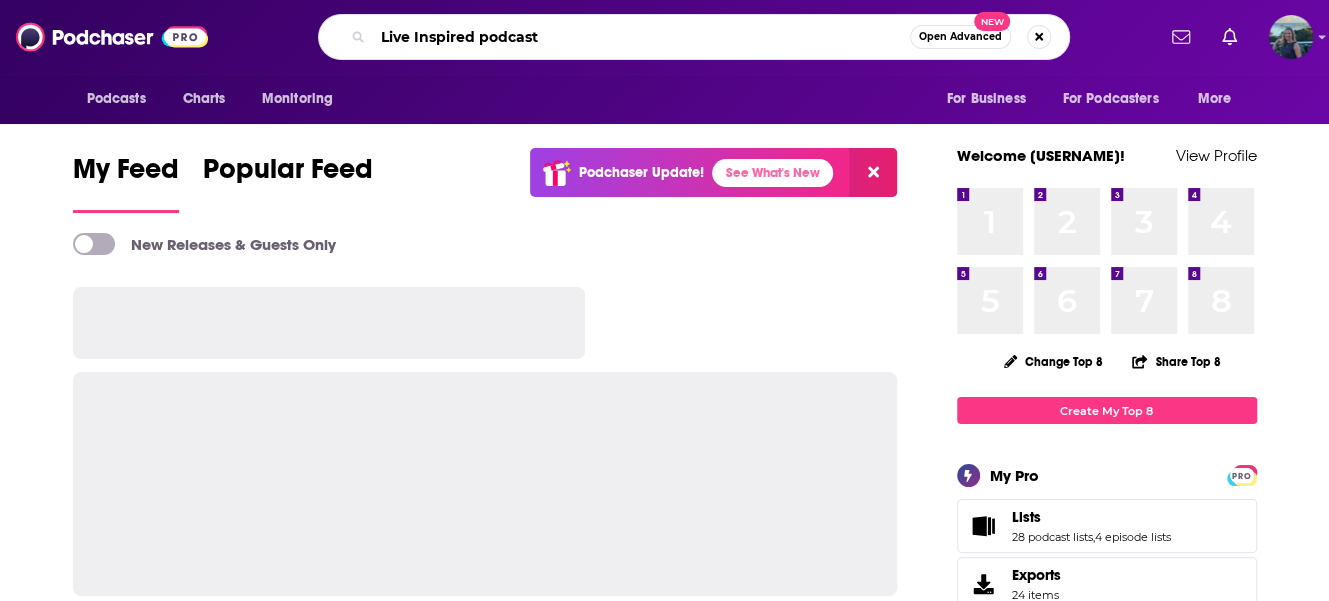 type on "Live Inspired podcast" 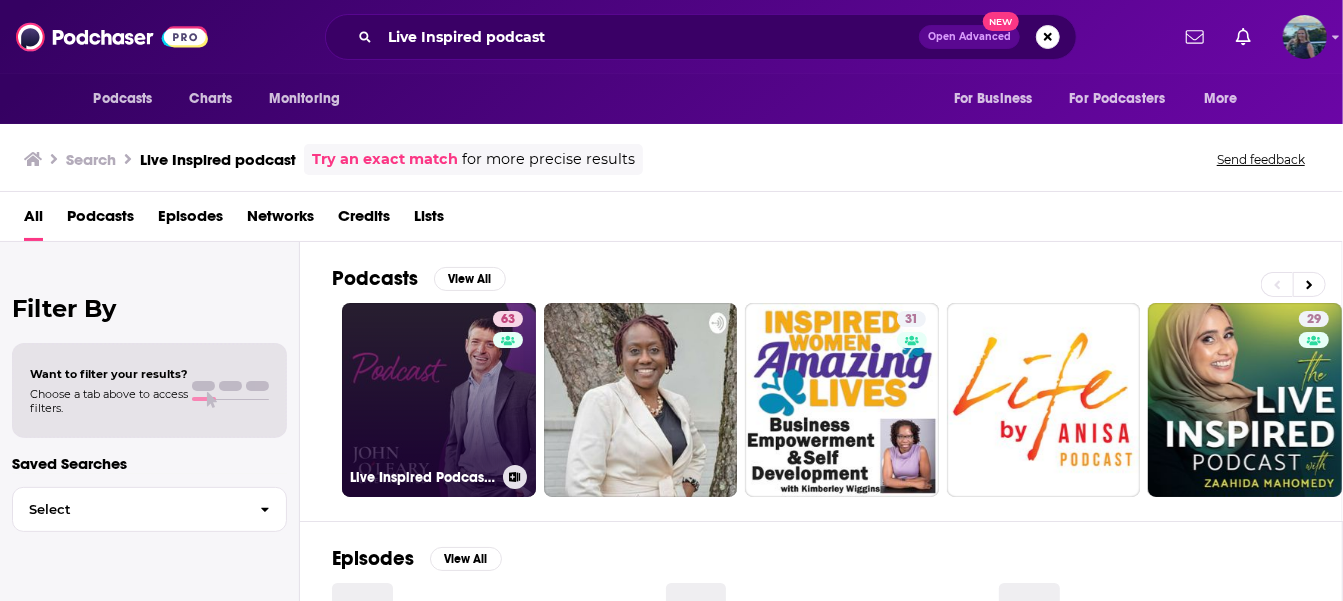 click on "[NUMBER] Live Inspired Podcast with [PERSON]" at bounding box center (439, 400) 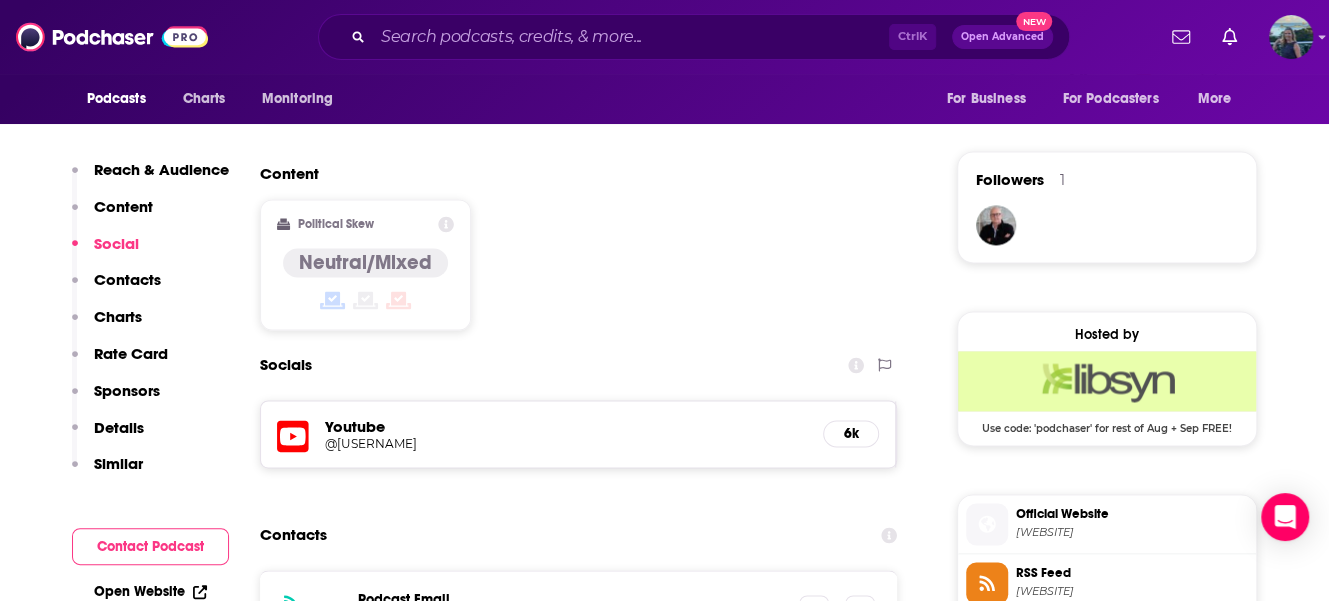 scroll, scrollTop: 1500, scrollLeft: 0, axis: vertical 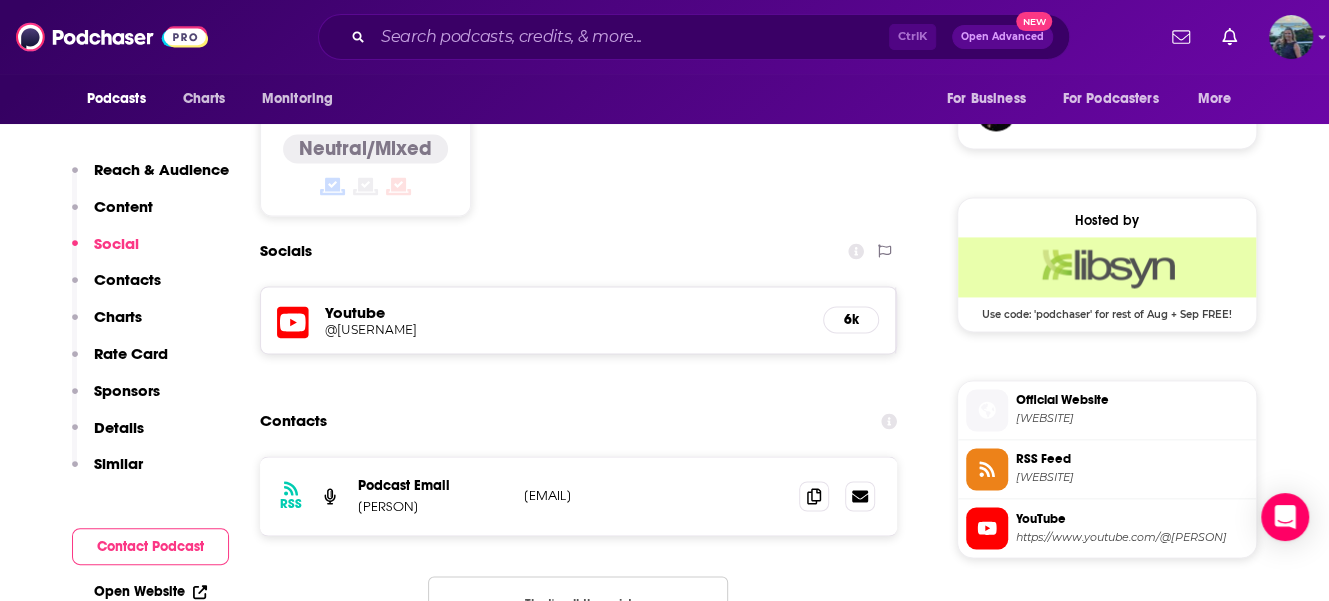 drag, startPoint x: 719, startPoint y: 493, endPoint x: 526, endPoint y: 496, distance: 193.02332 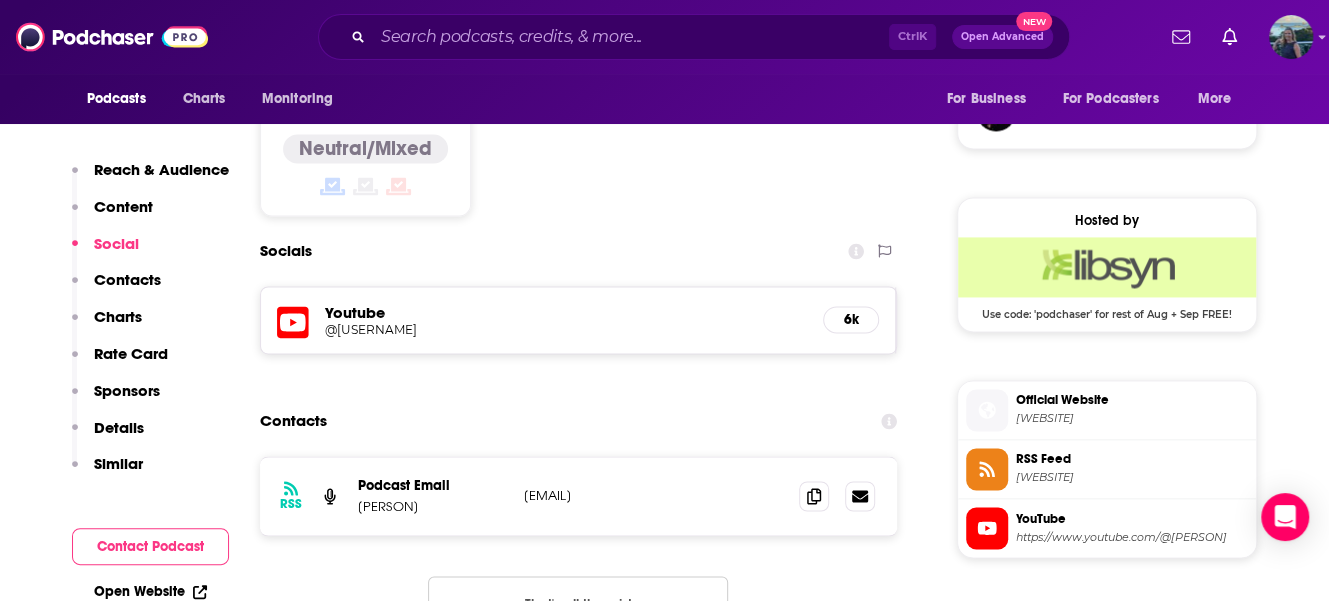 copy on "[EMAIL]" 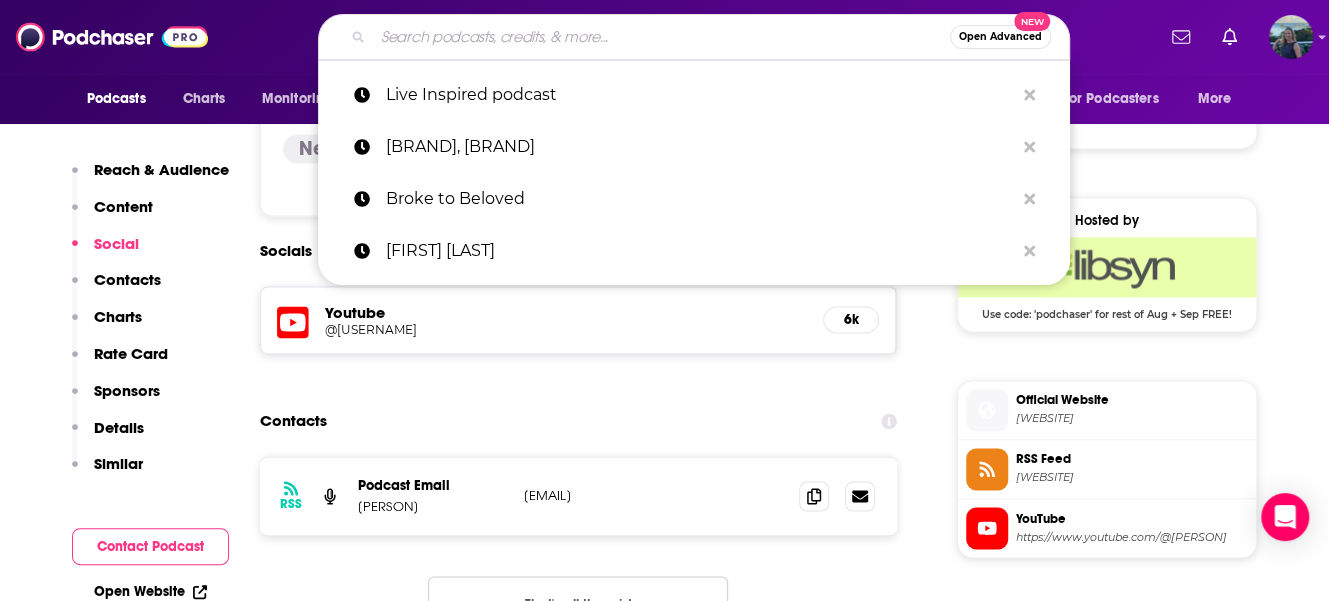 click at bounding box center (661, 37) 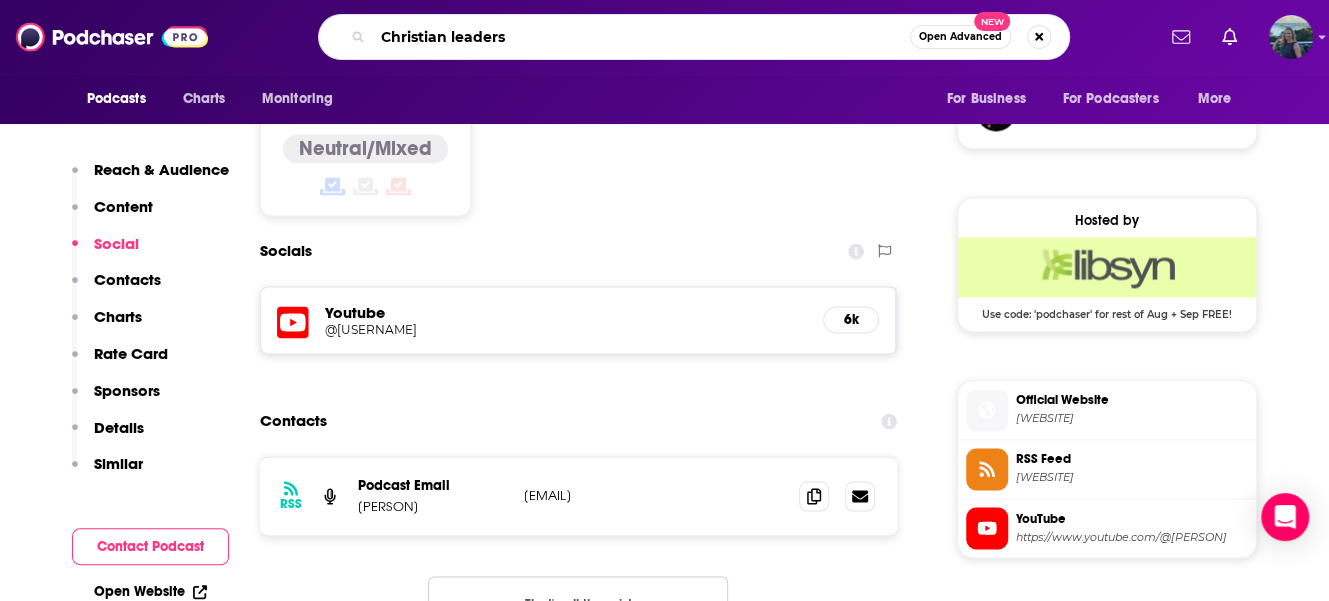 type on "Christian leaders" 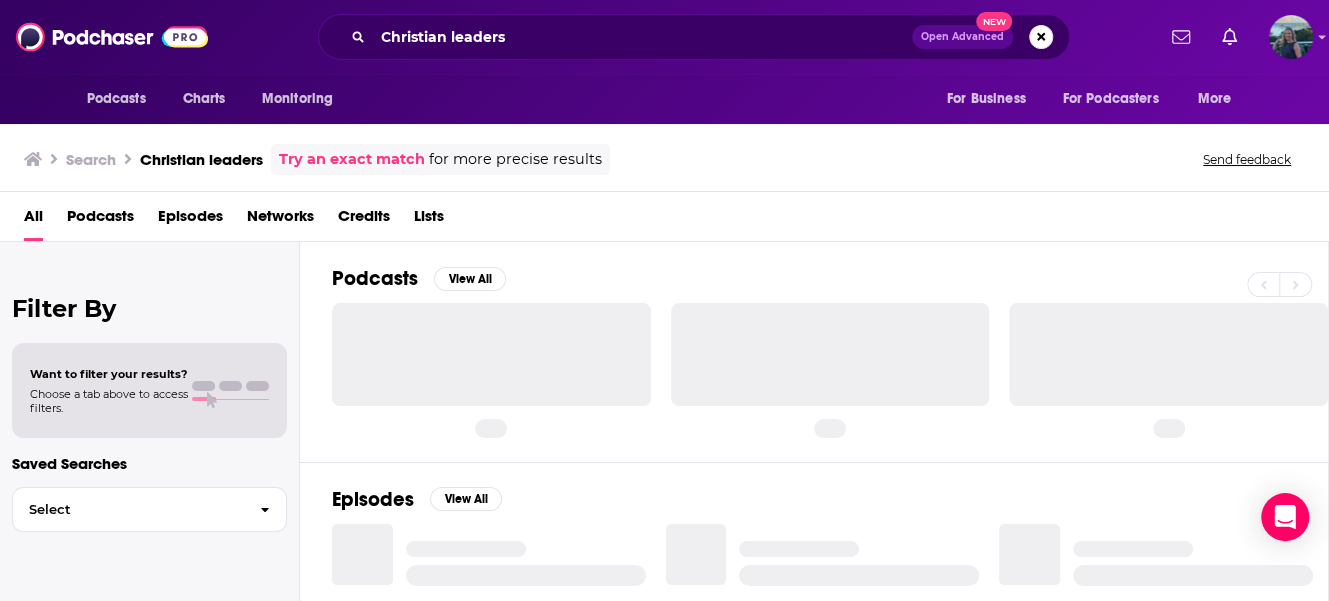 scroll, scrollTop: 0, scrollLeft: 0, axis: both 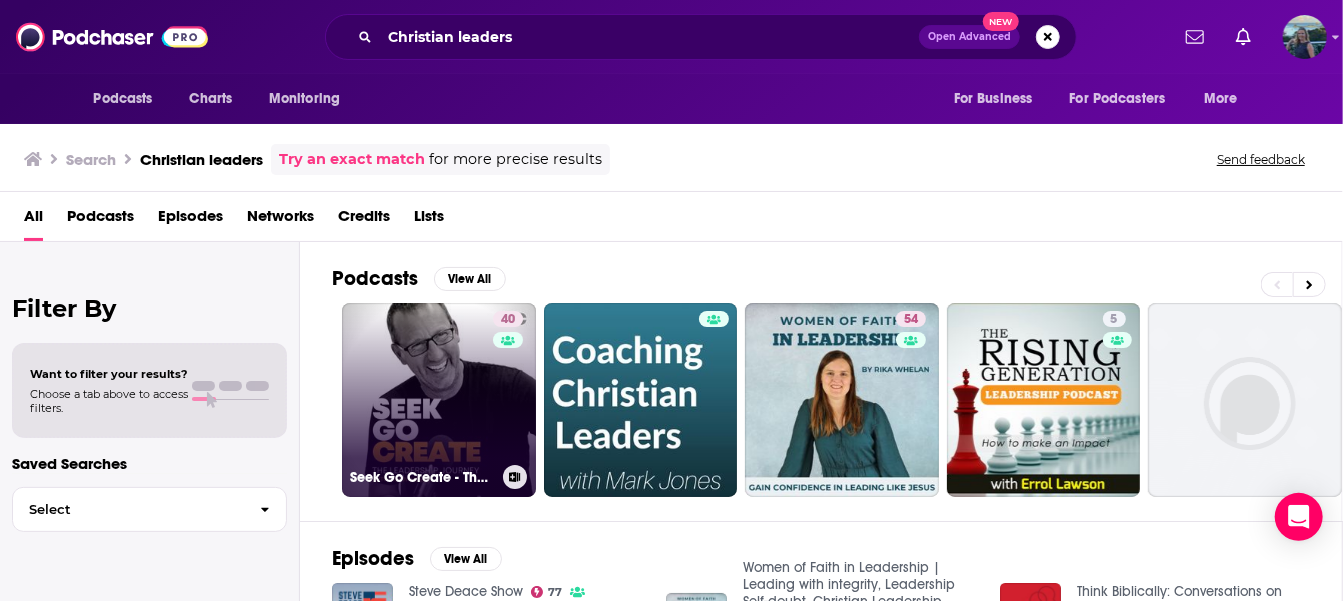 click on "40 Seek Go Create - The Leadership Journey for Christian Entrepreneurs and Faith-Driven Leaders" at bounding box center [439, 400] 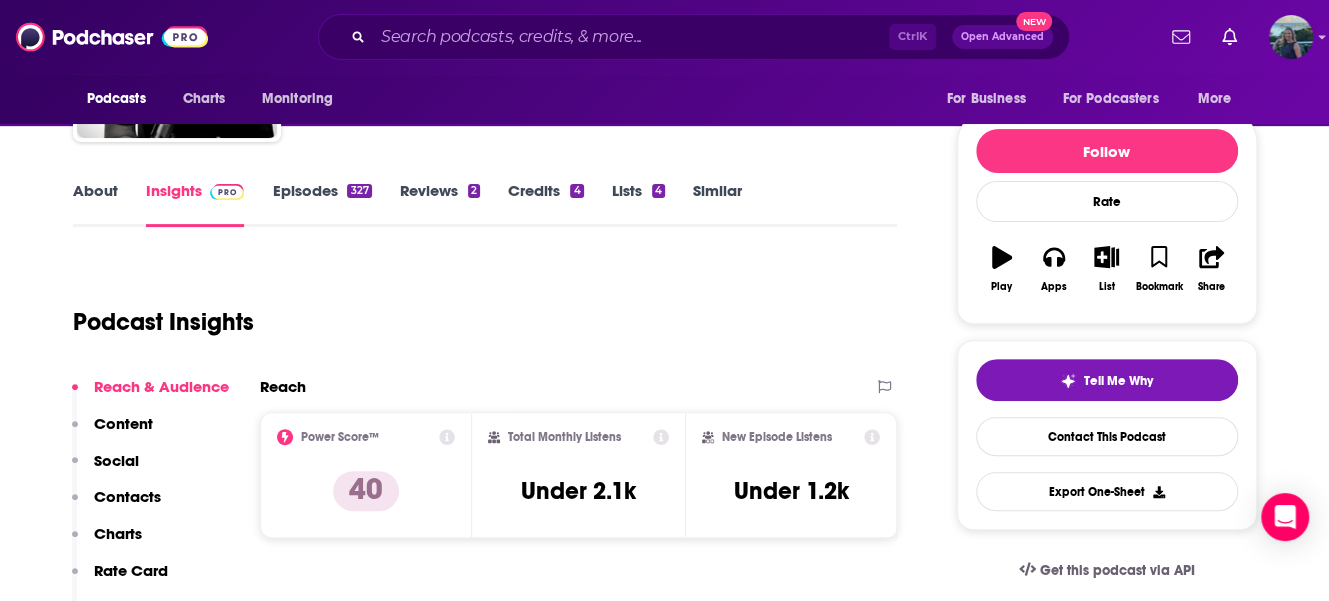 scroll, scrollTop: 0, scrollLeft: 0, axis: both 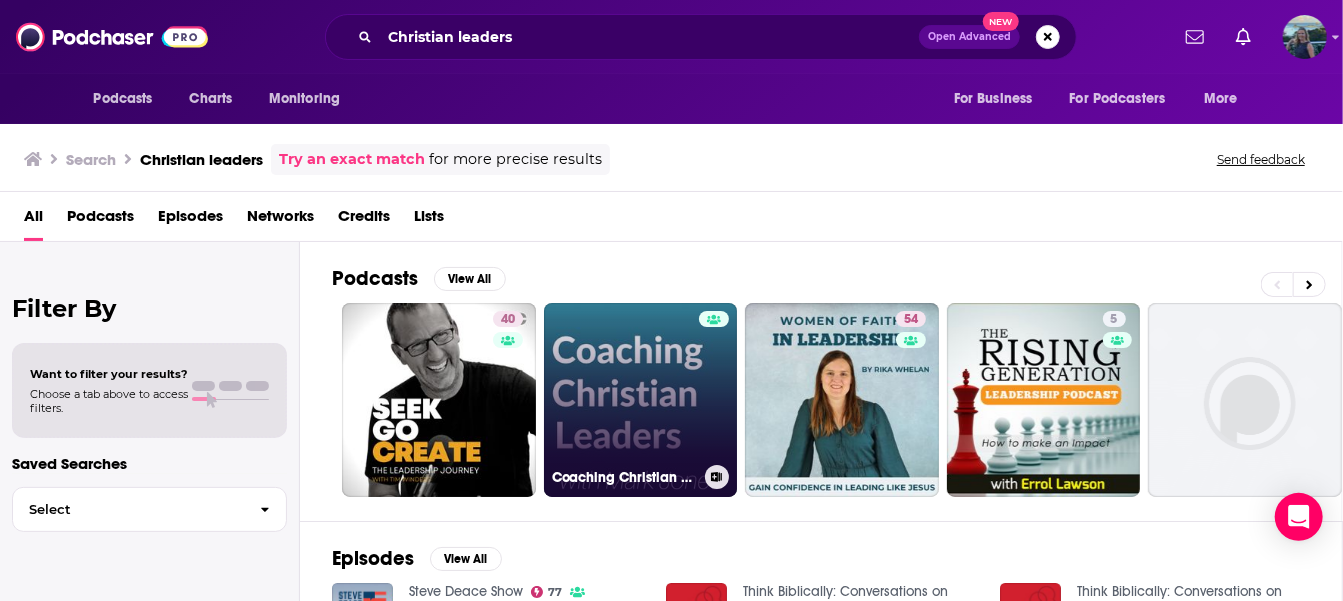 click on "Coaching Christian Leaders" at bounding box center [641, 400] 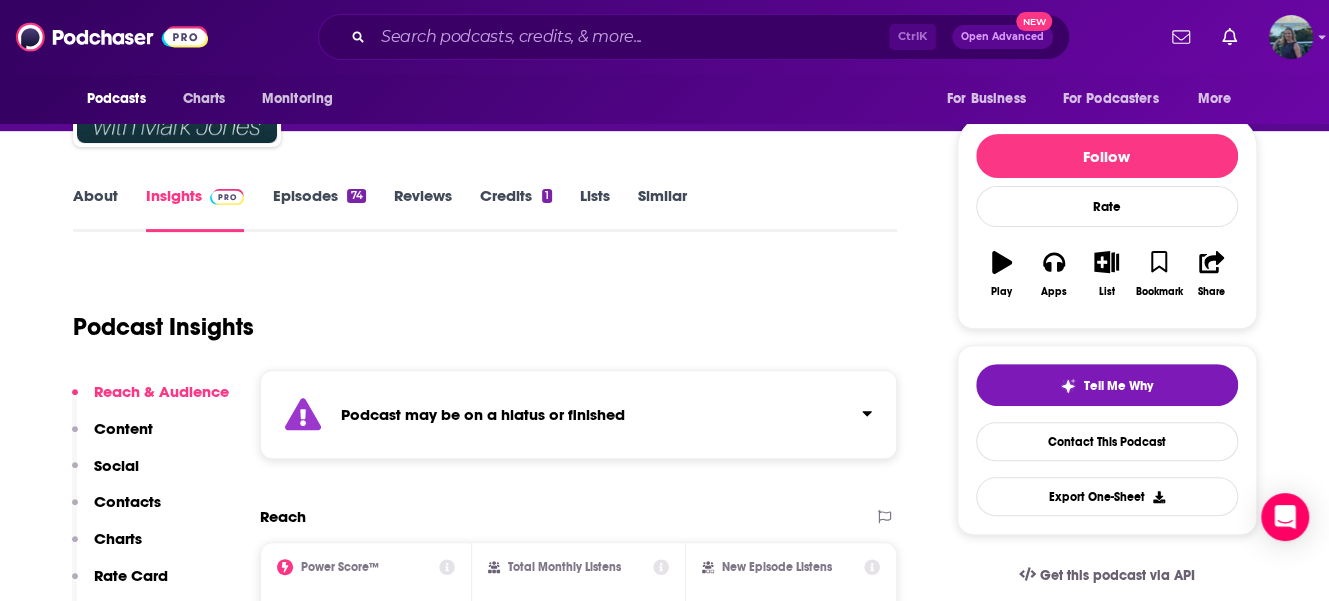 scroll, scrollTop: 200, scrollLeft: 0, axis: vertical 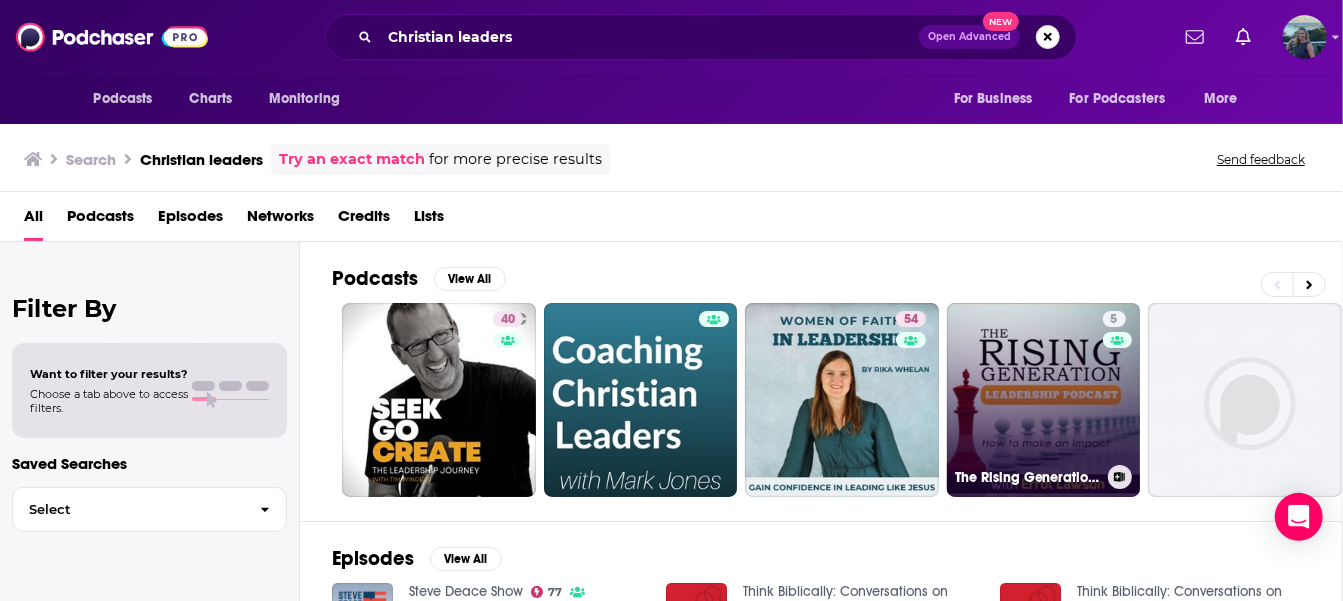 click on "5 The Rising Generation Leadership Podcast | Conversations with Influential Christian Leaders" at bounding box center (1044, 400) 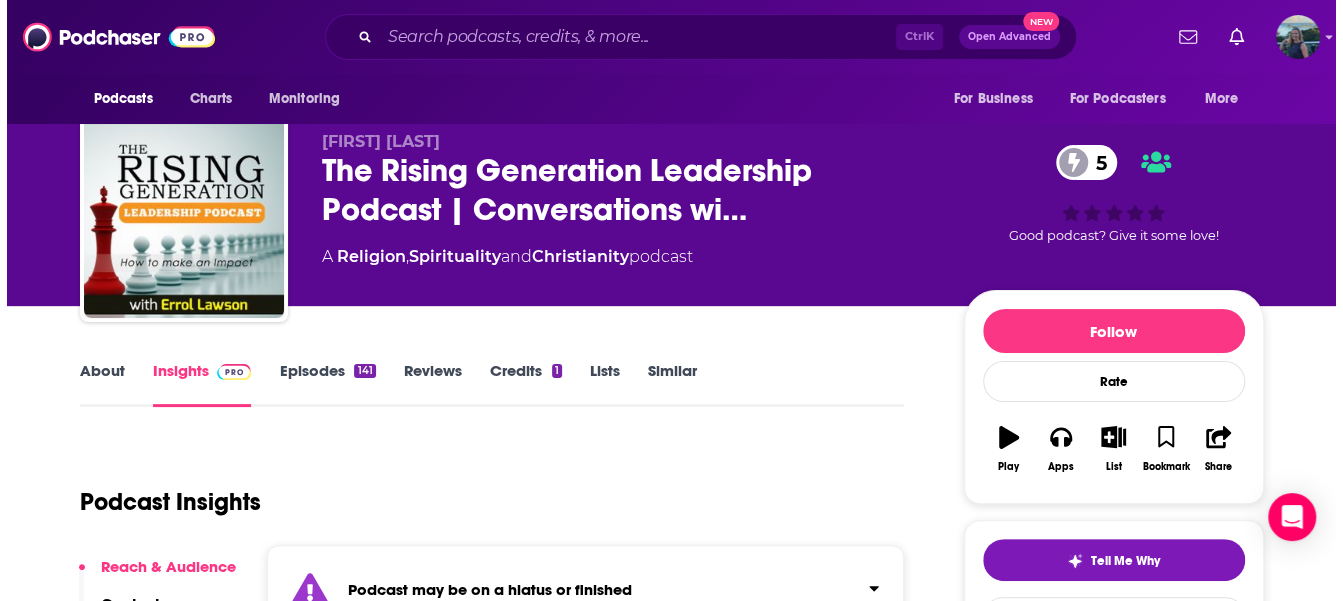 scroll, scrollTop: 0, scrollLeft: 0, axis: both 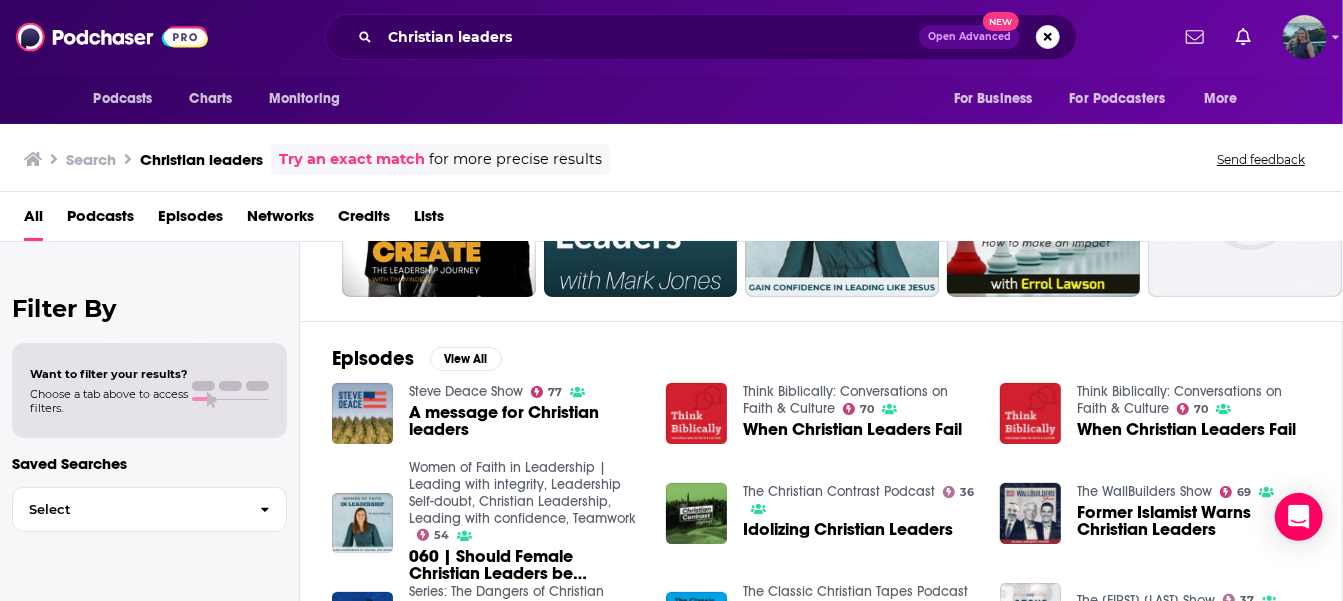 click on "A message for Christian leaders" at bounding box center [525, 421] 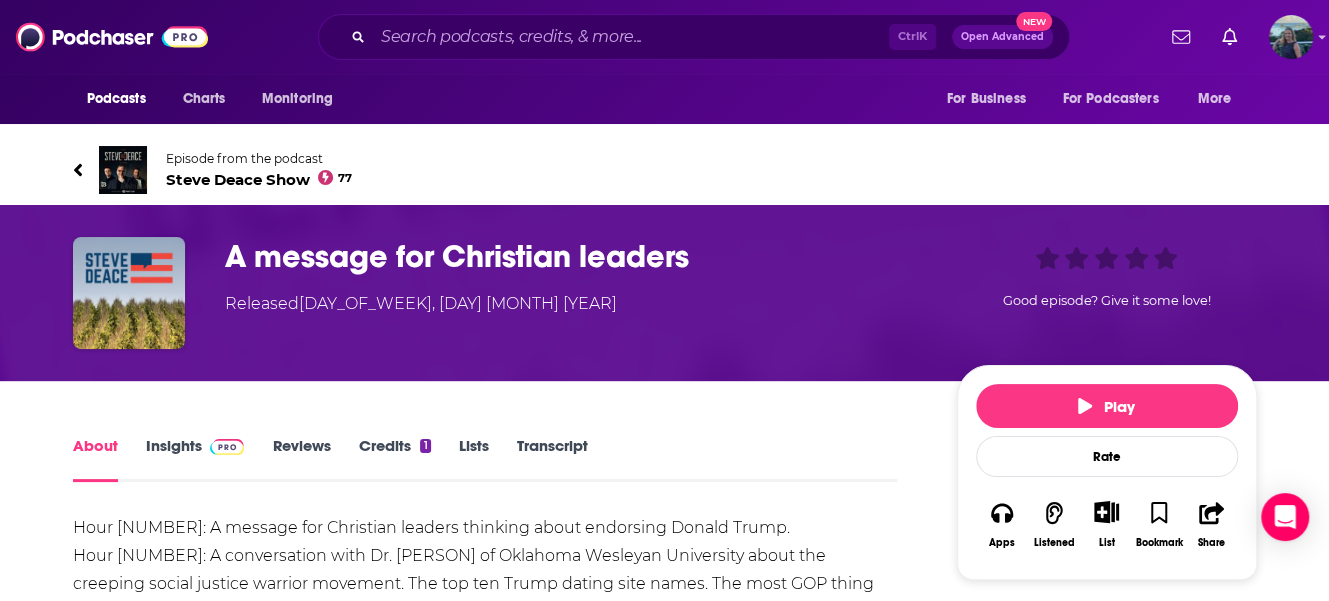 click on "Insights" at bounding box center (195, 459) 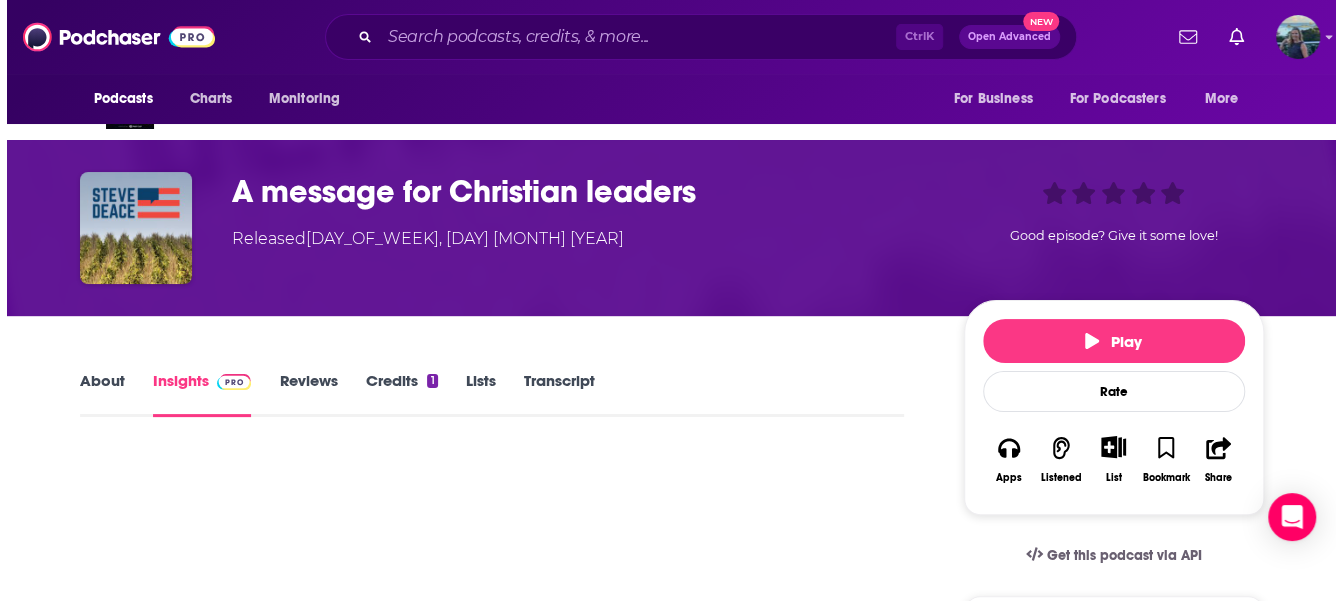 scroll, scrollTop: 0, scrollLeft: 0, axis: both 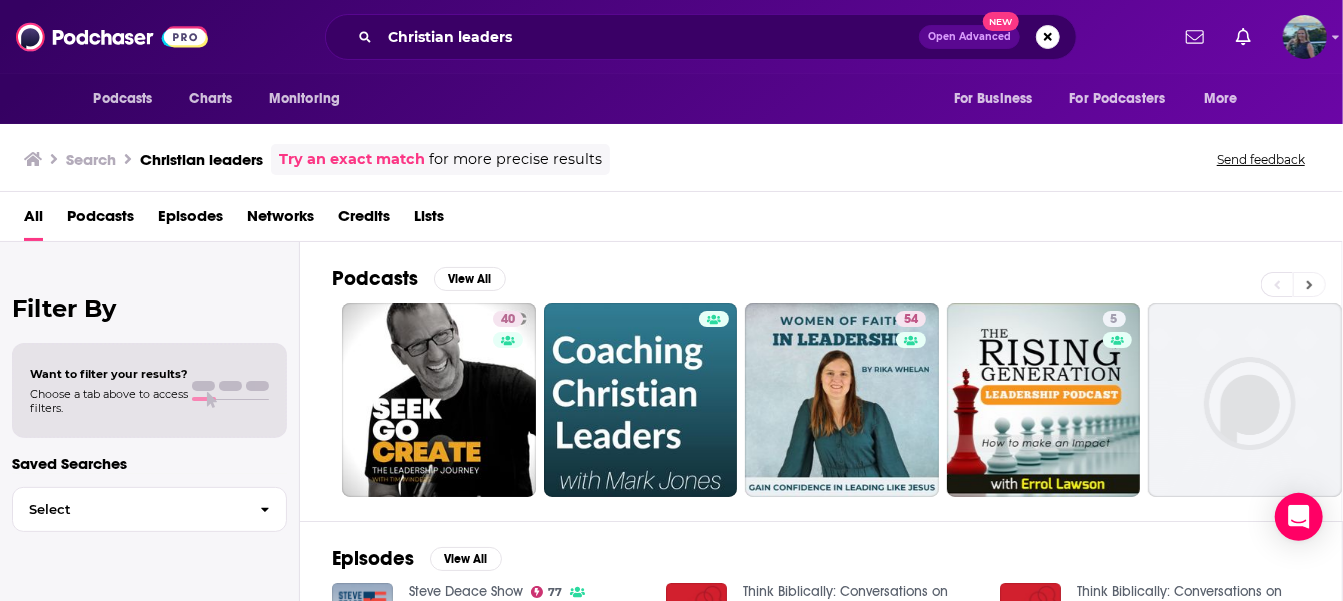 click at bounding box center [1309, 284] 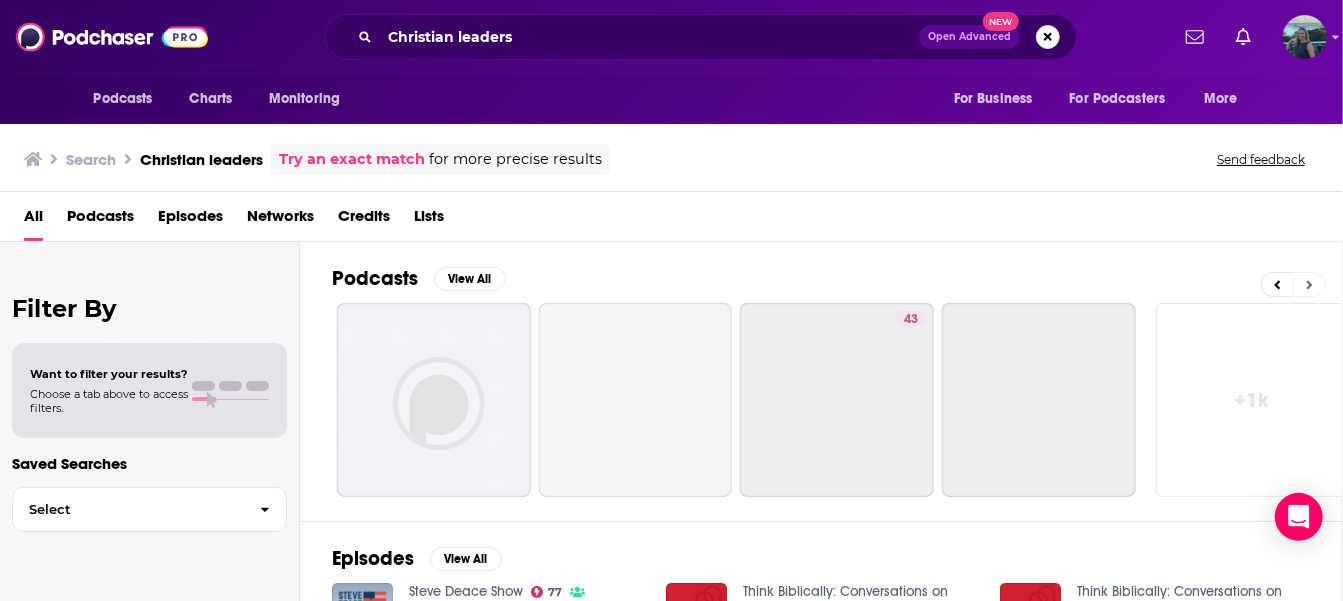 scroll, scrollTop: 0, scrollLeft: 825, axis: horizontal 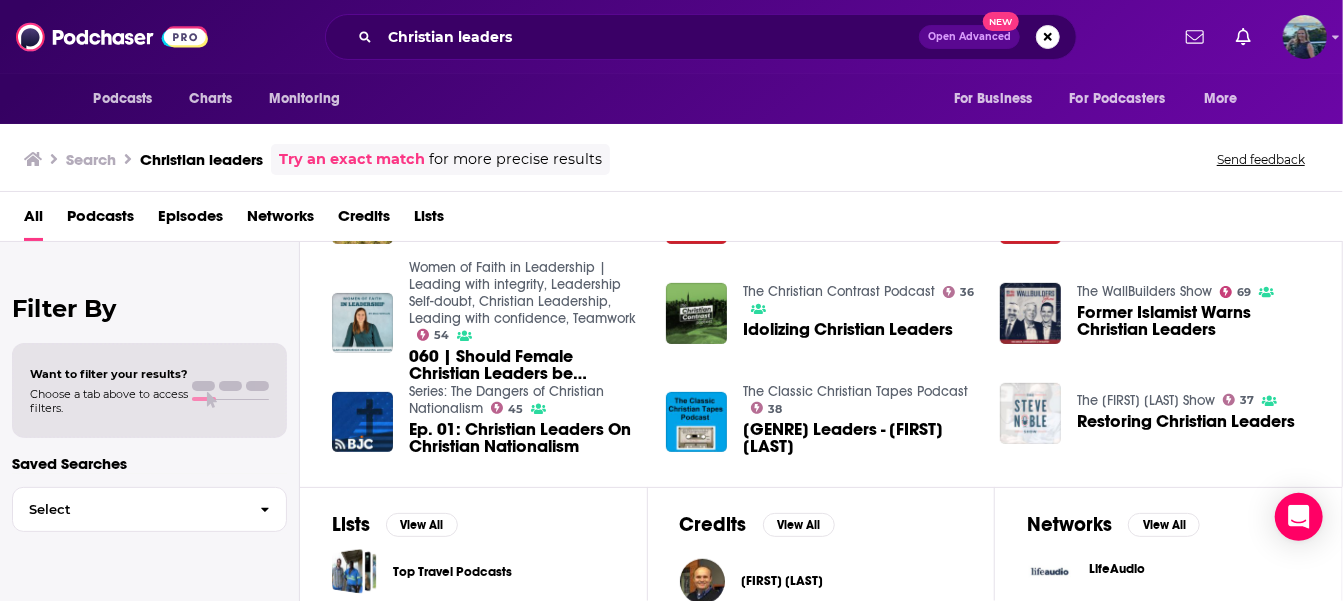 click at bounding box center (1030, 413) 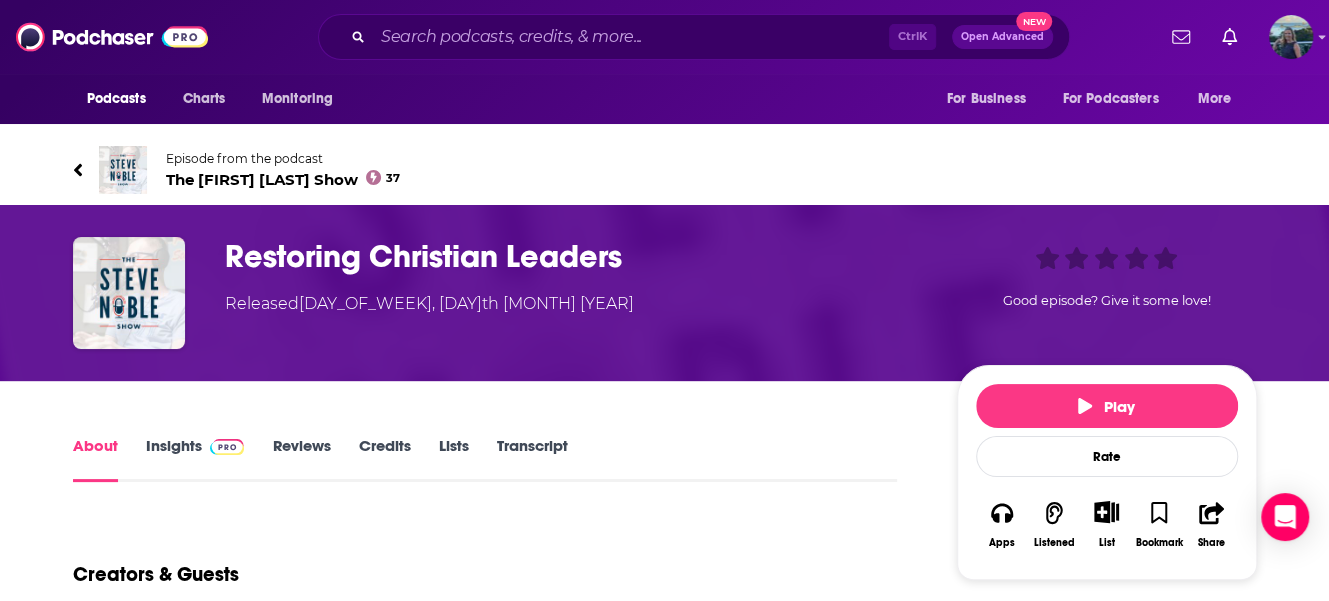 click on "Insights" at bounding box center [195, 459] 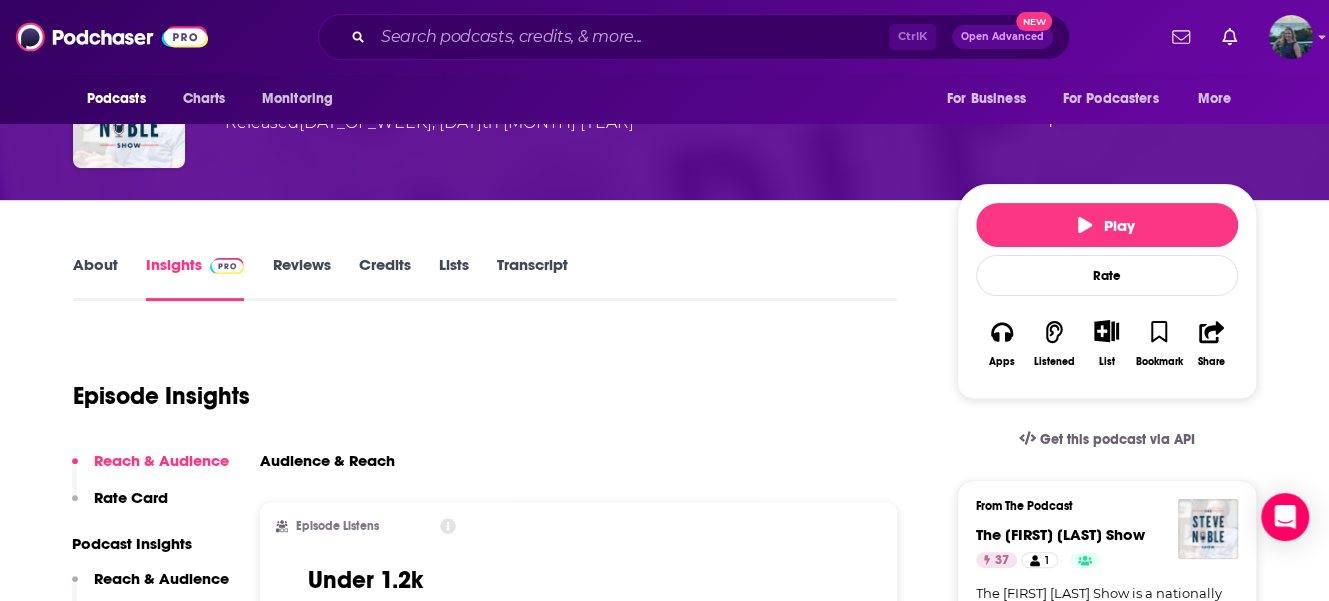 scroll, scrollTop: 200, scrollLeft: 0, axis: vertical 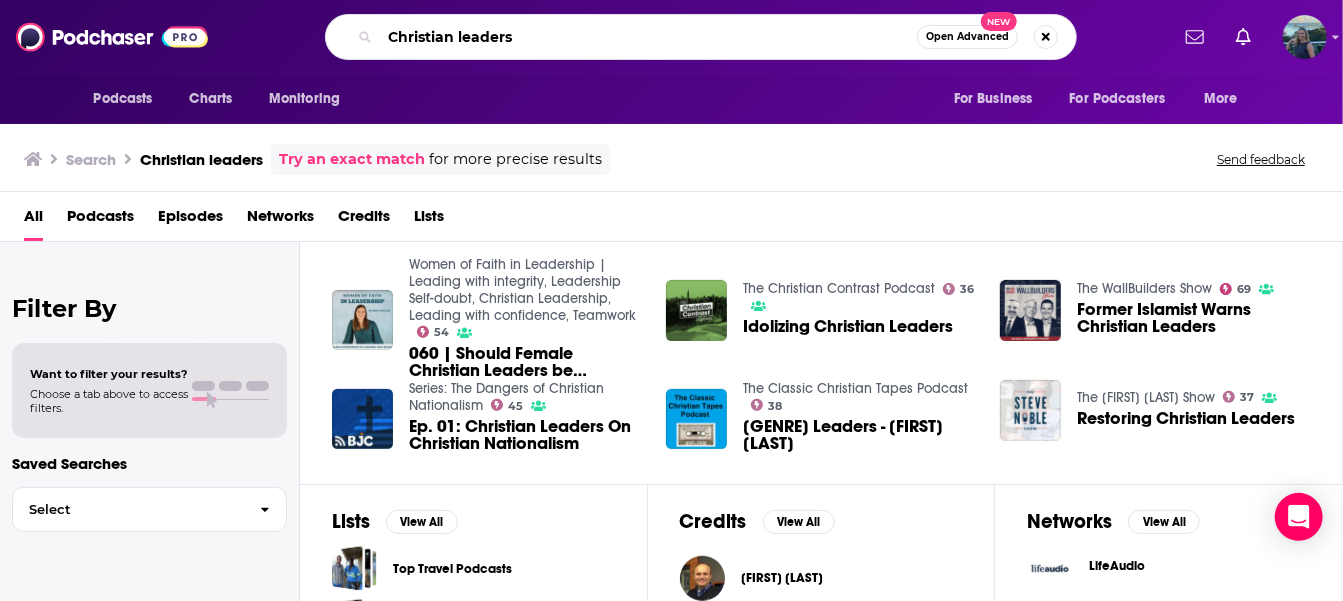 click on "Christian leaders" at bounding box center [648, 37] 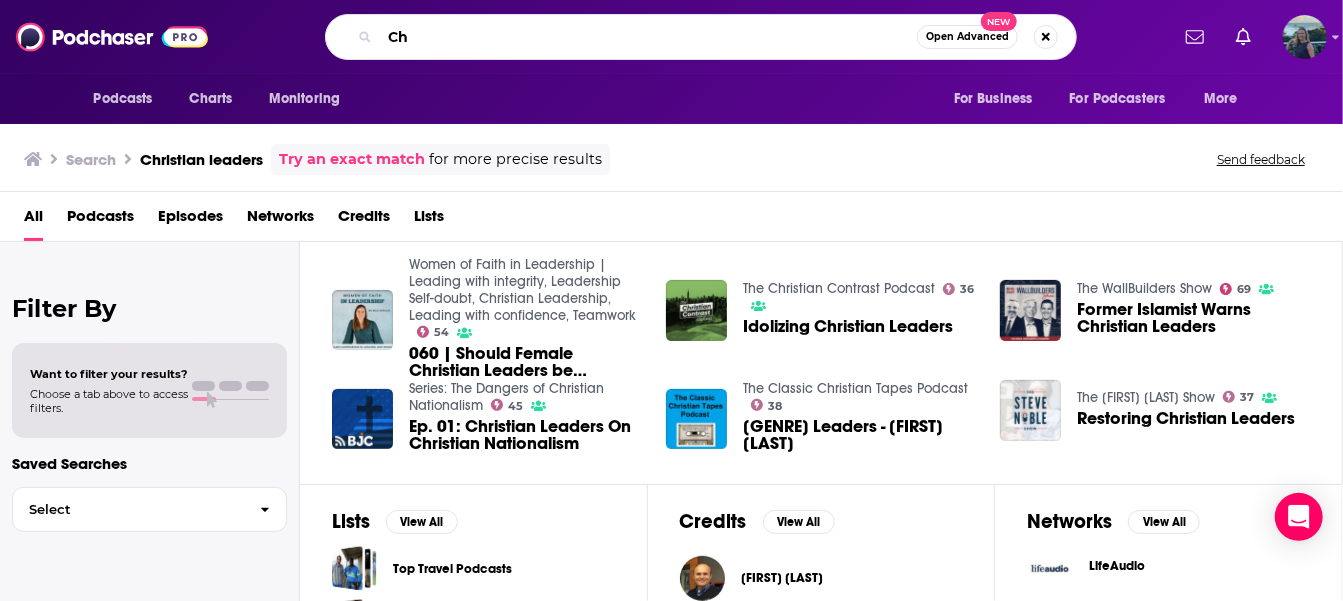 type on "C" 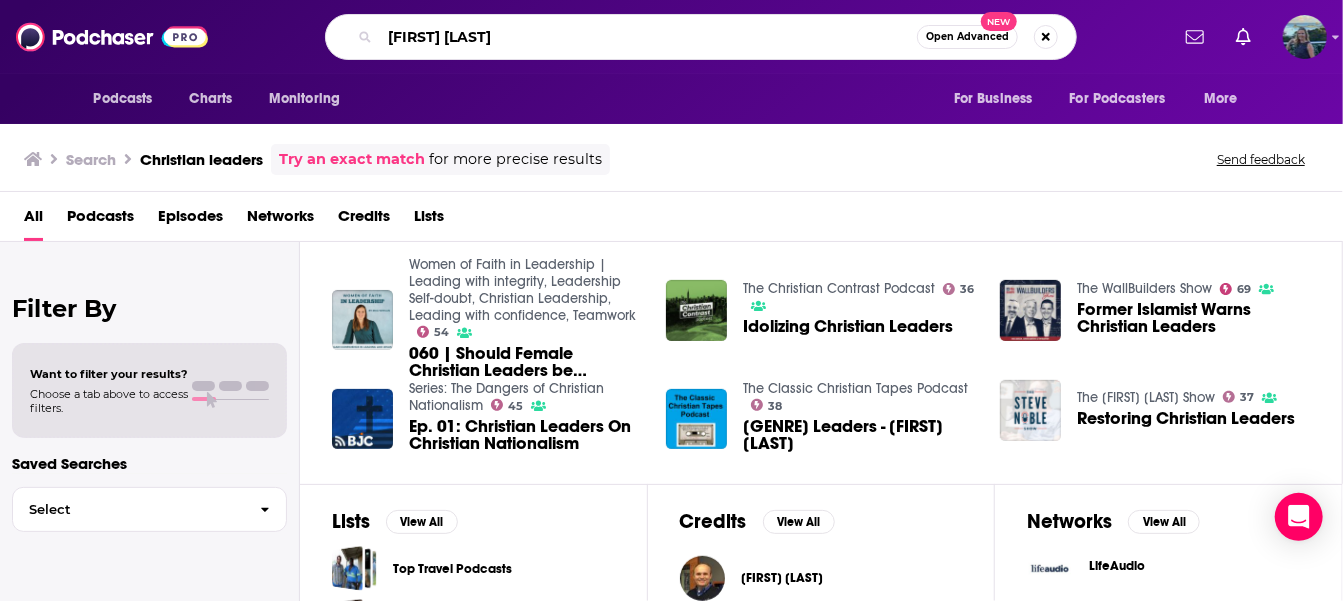 type on "[FIRST] [LAST]" 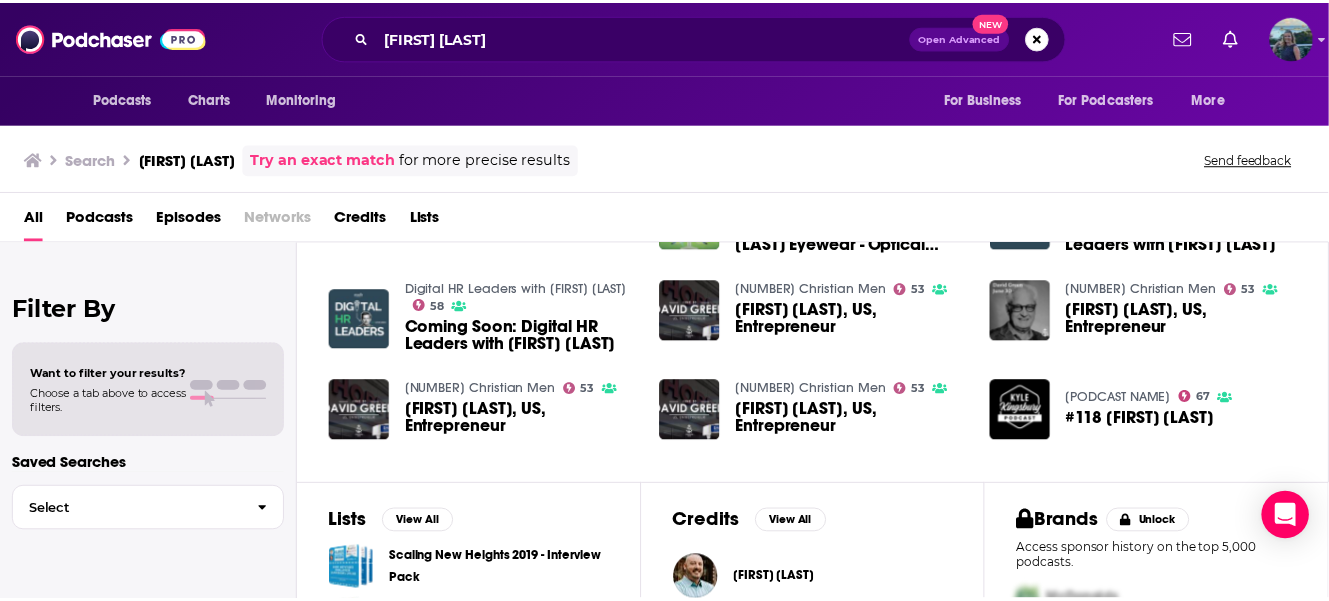 scroll, scrollTop: 303, scrollLeft: 0, axis: vertical 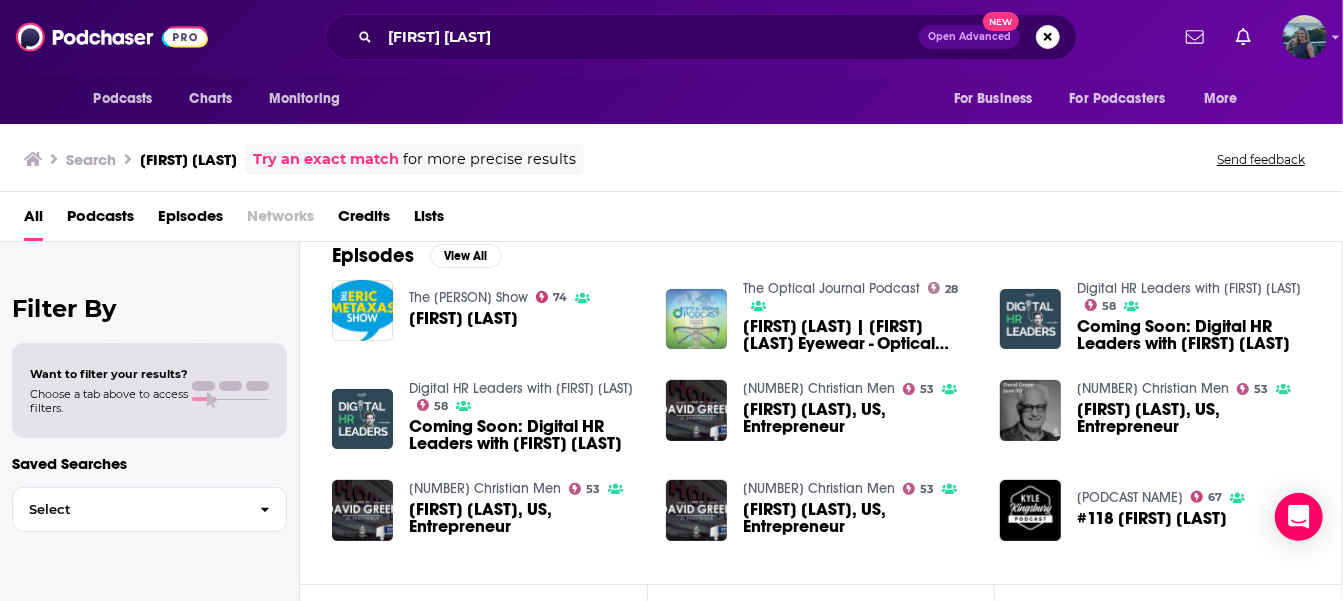 click on "[FIRST] [LAST]" at bounding box center [463, 318] 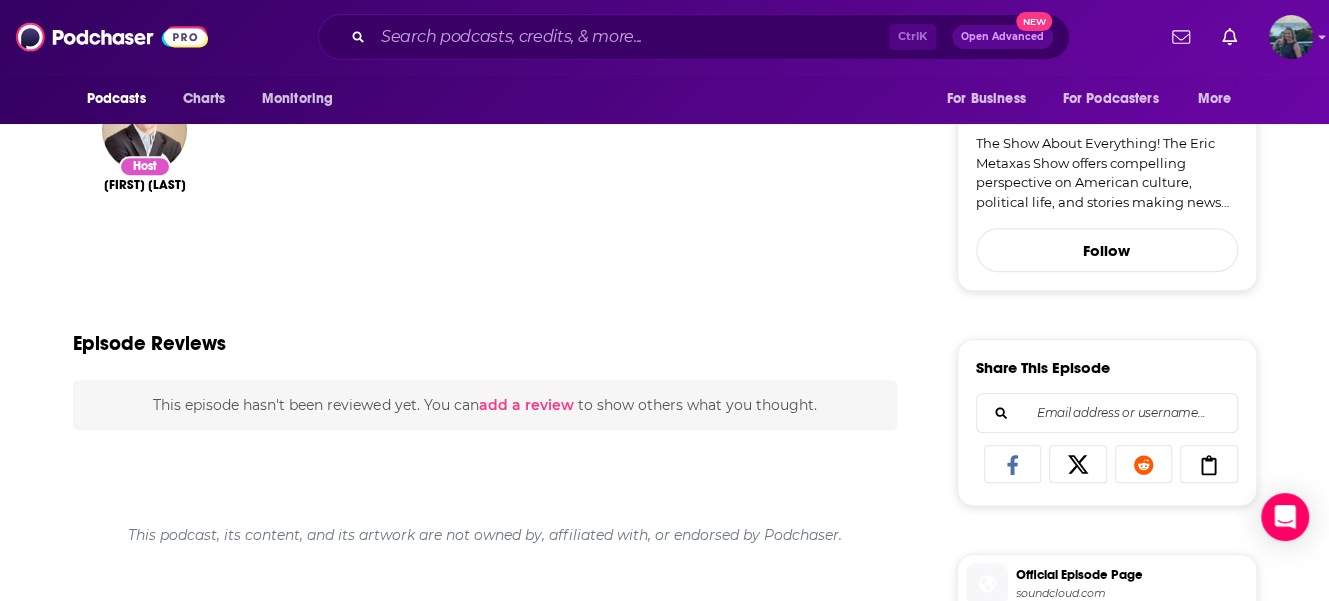 scroll, scrollTop: 300, scrollLeft: 0, axis: vertical 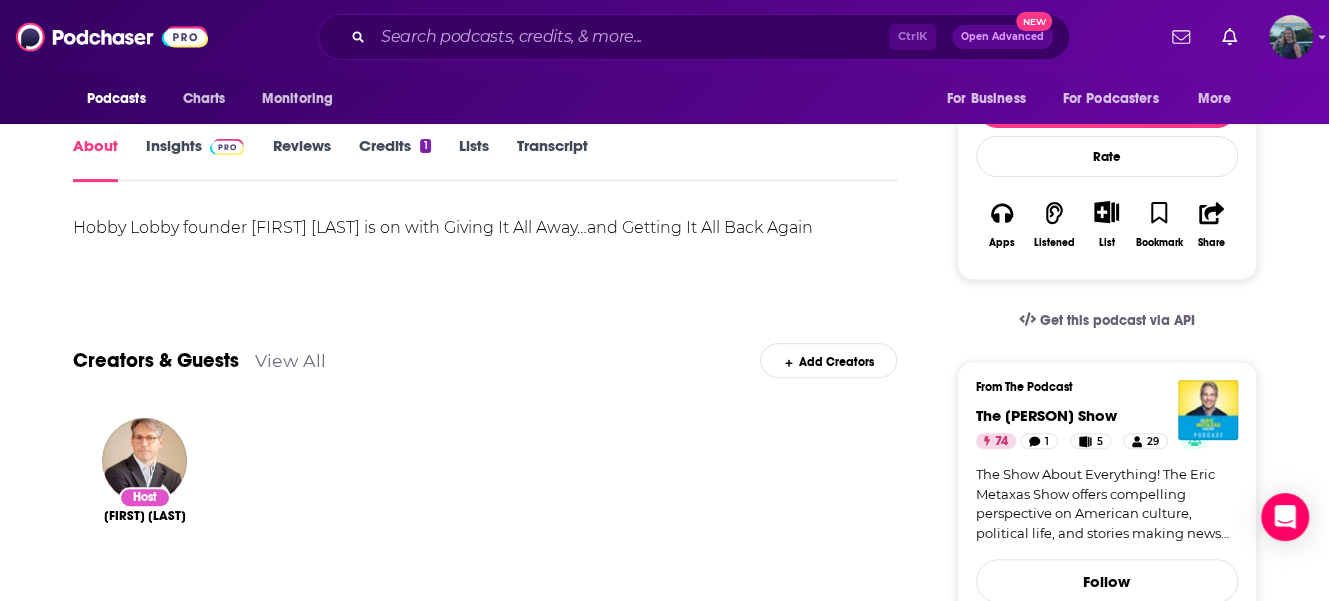 click on "Insights" at bounding box center (195, 159) 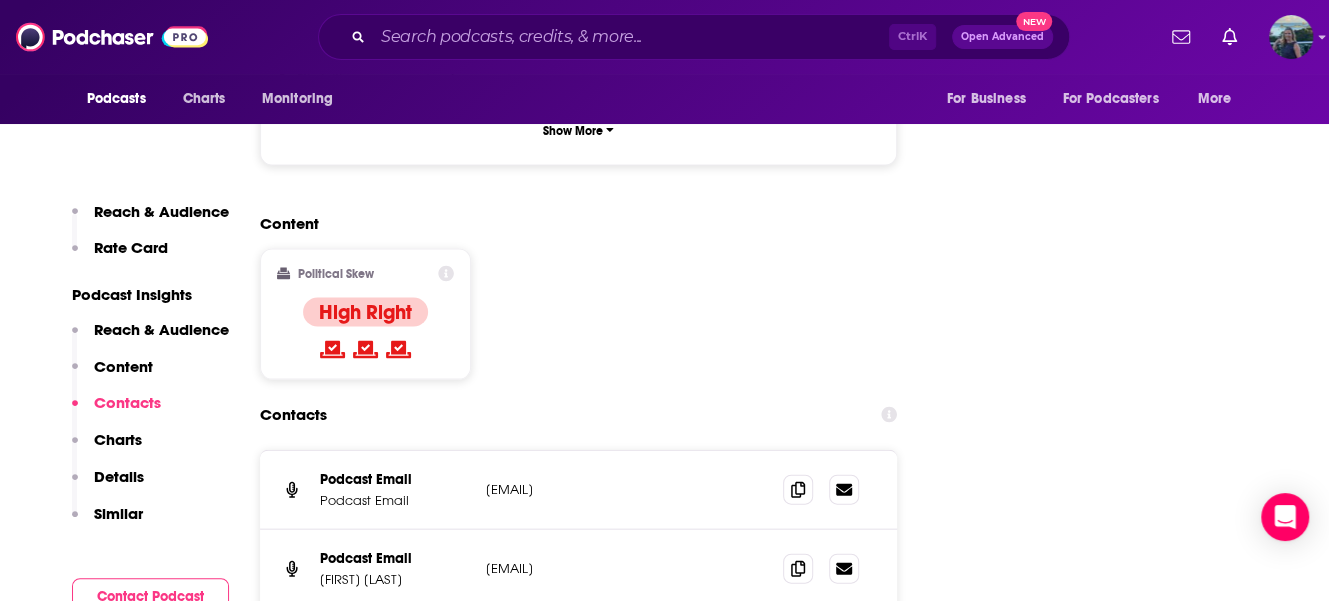 scroll, scrollTop: 2200, scrollLeft: 0, axis: vertical 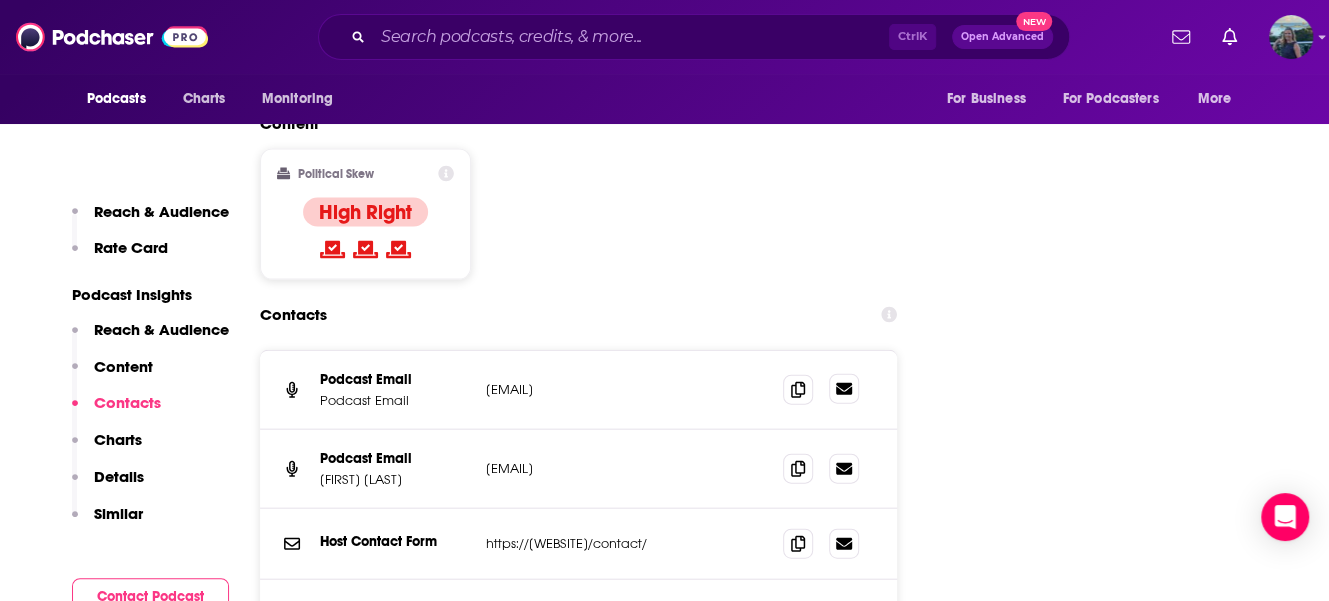 click 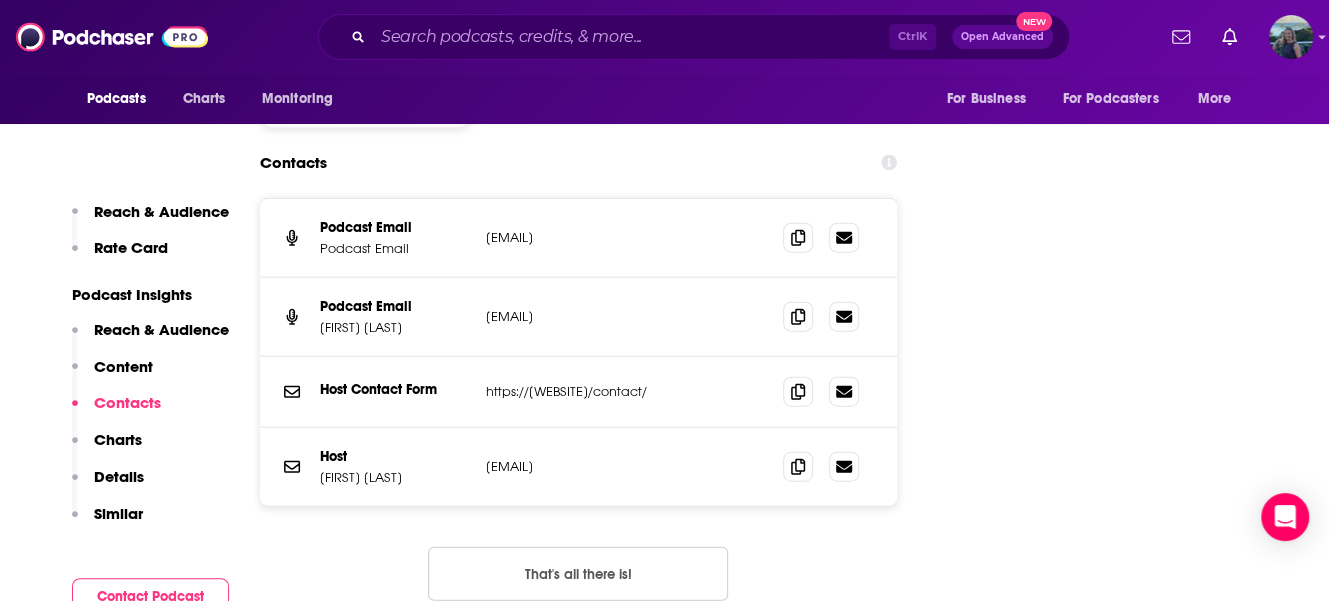 scroll, scrollTop: 2400, scrollLeft: 0, axis: vertical 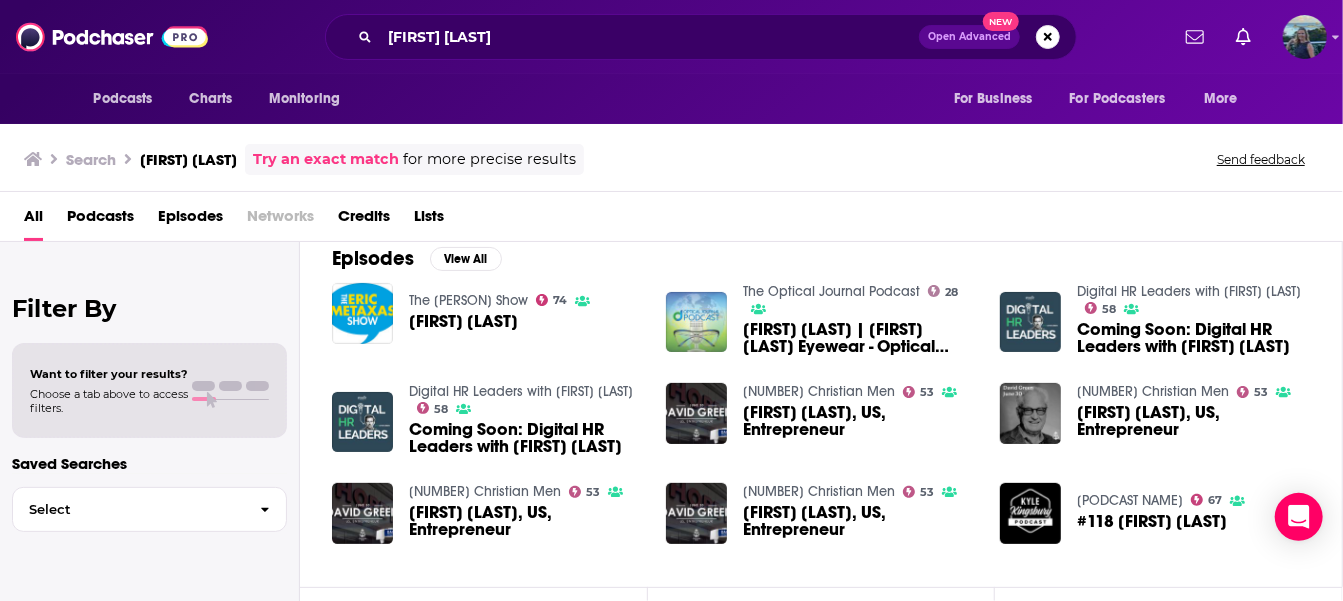 click on "Coming Soon: Digital HR Leaders with [FIRST] [LAST]" at bounding box center (525, 438) 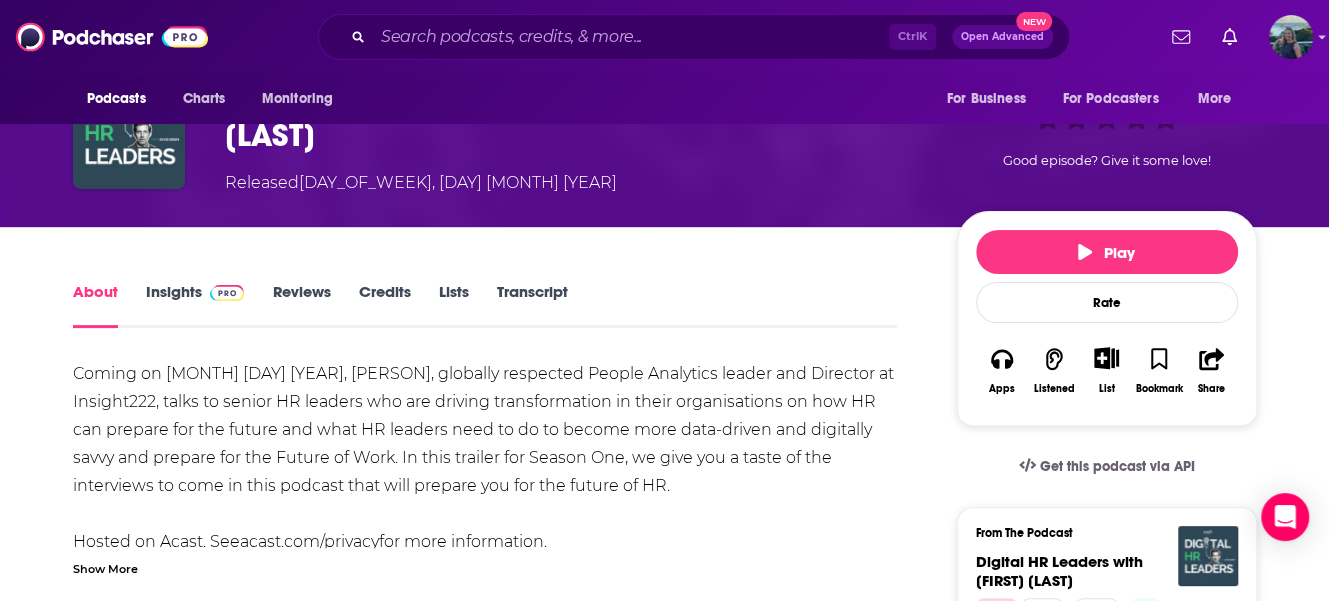 scroll, scrollTop: 200, scrollLeft: 0, axis: vertical 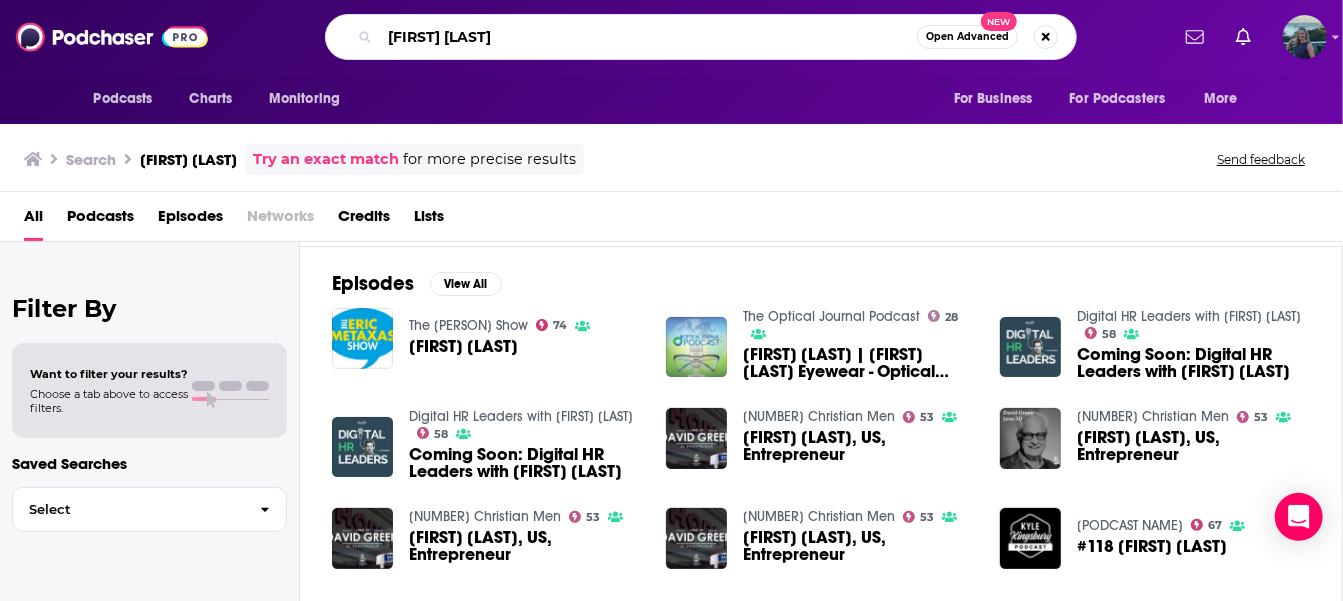 click on "[FIRST] [LAST]" at bounding box center (648, 37) 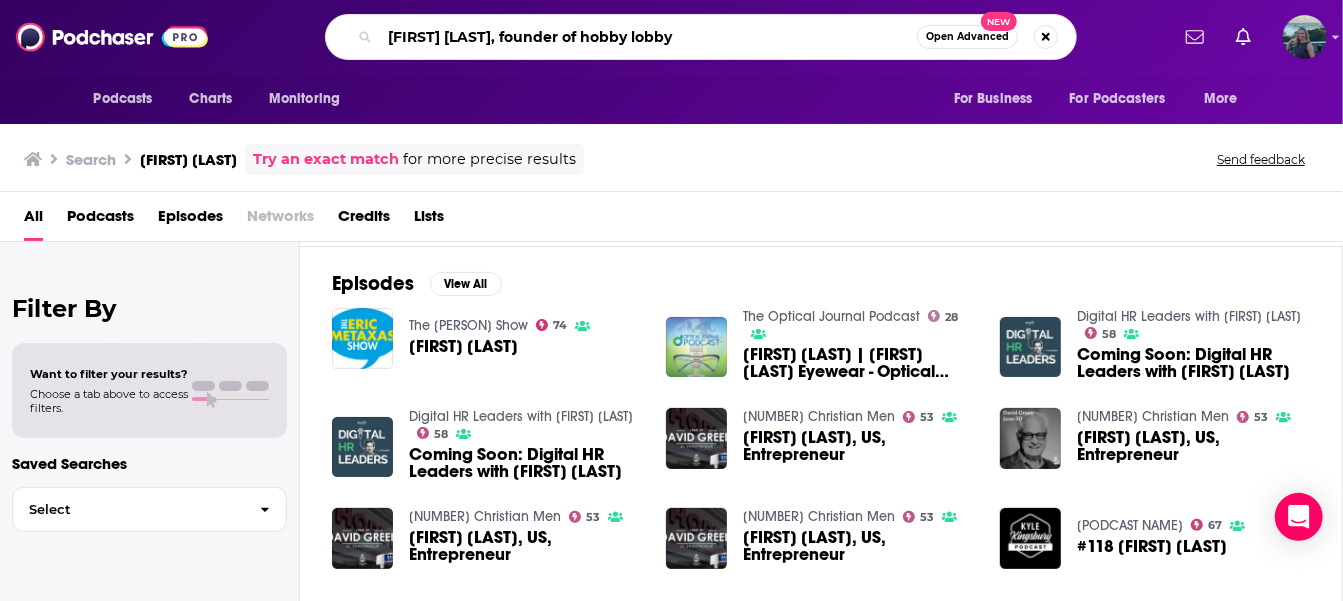 type on "[FIRST] [LAST], founder of hobby lobby" 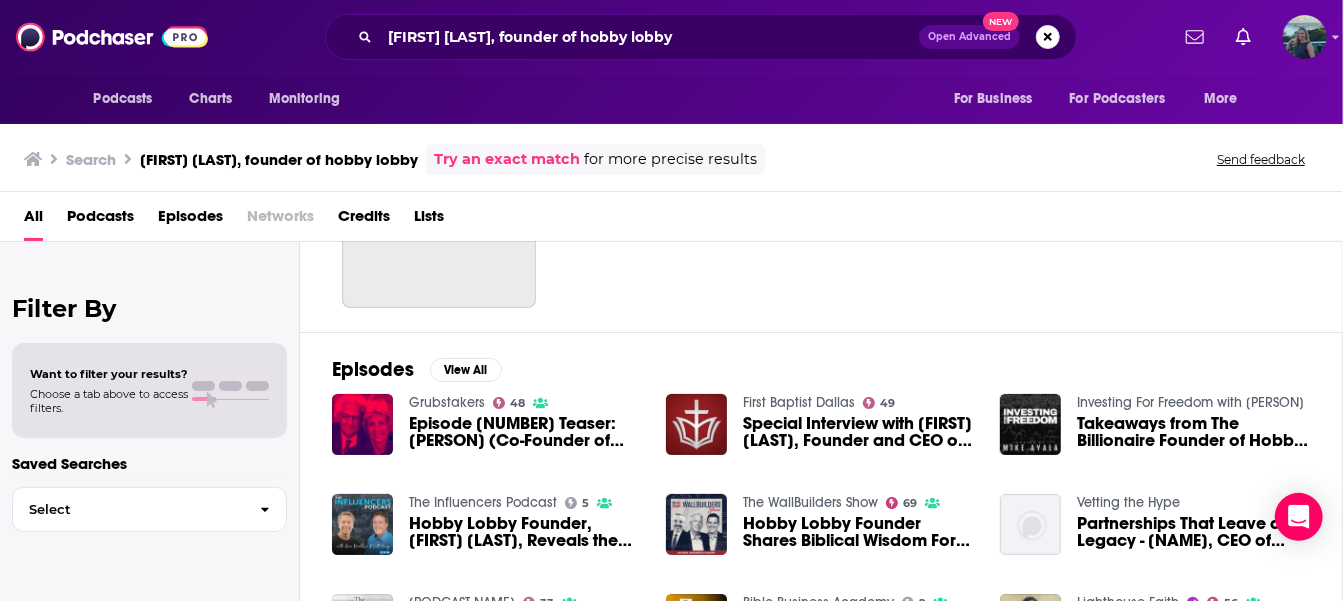 scroll, scrollTop: 175, scrollLeft: 0, axis: vertical 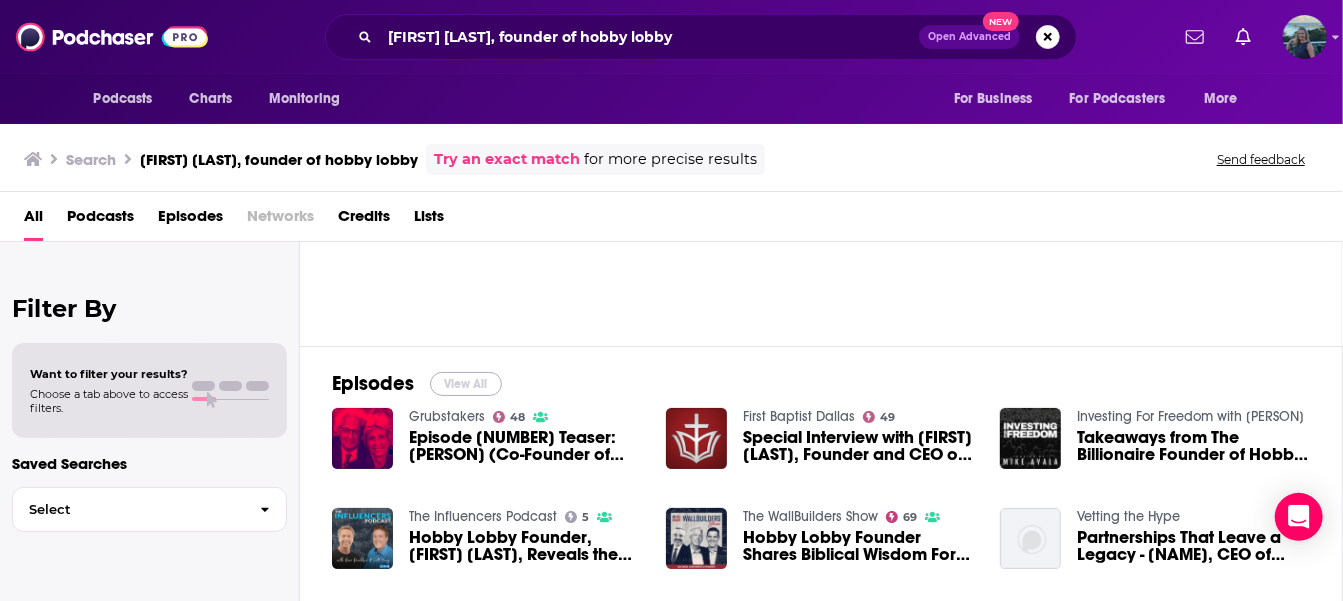 click on "View All" at bounding box center (466, 384) 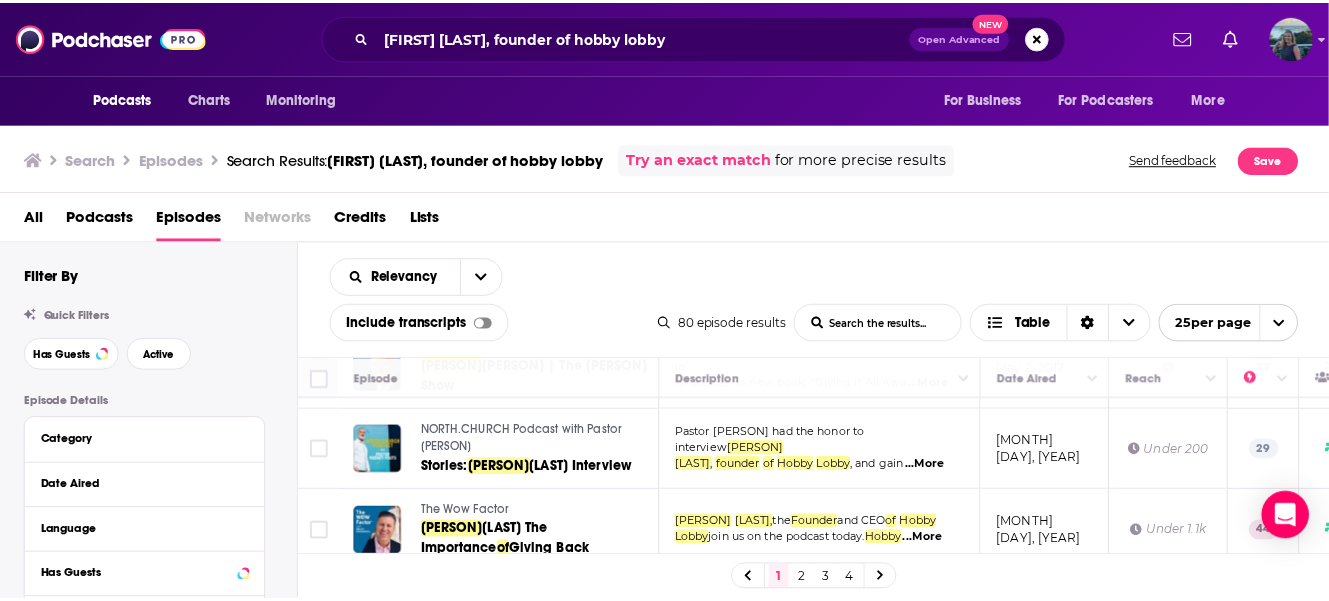 scroll, scrollTop: 1100, scrollLeft: 0, axis: vertical 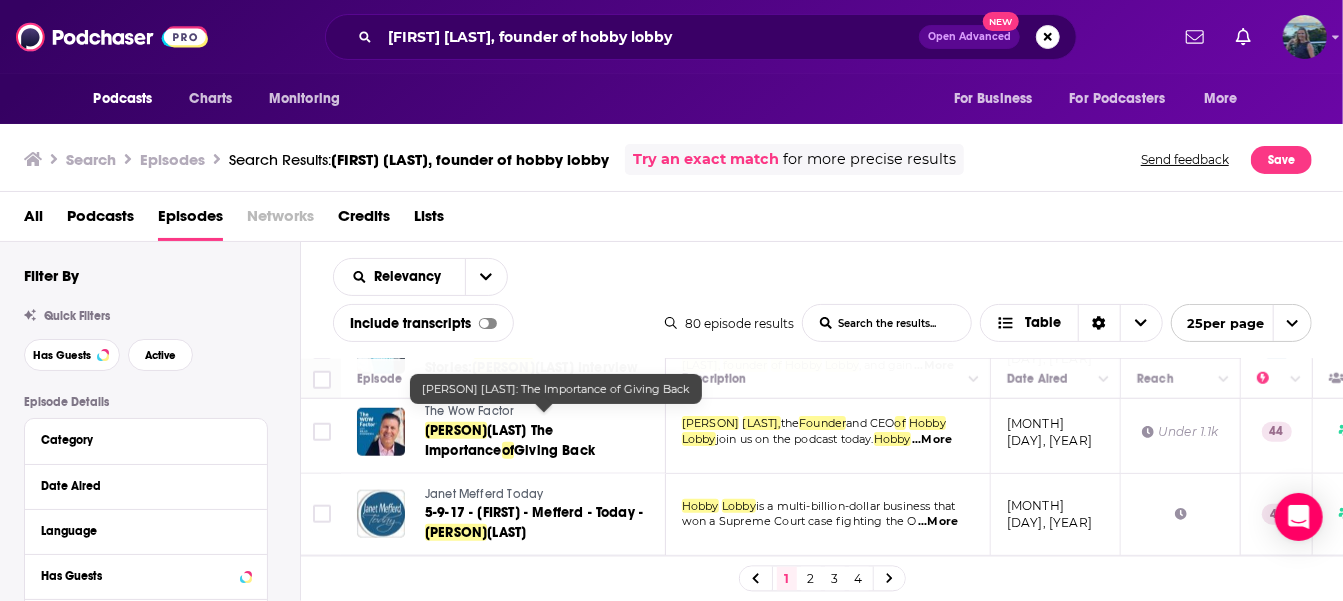 click on "[PERSON]" at bounding box center (456, 430) 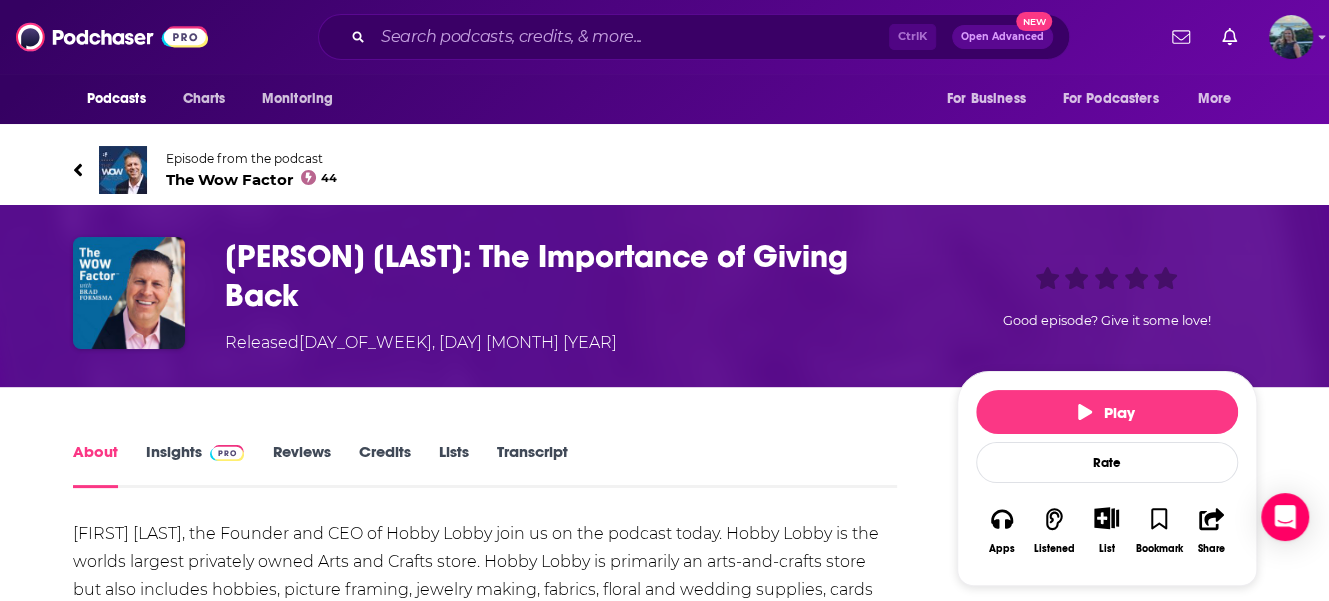 click on "Insights" at bounding box center (195, 465) 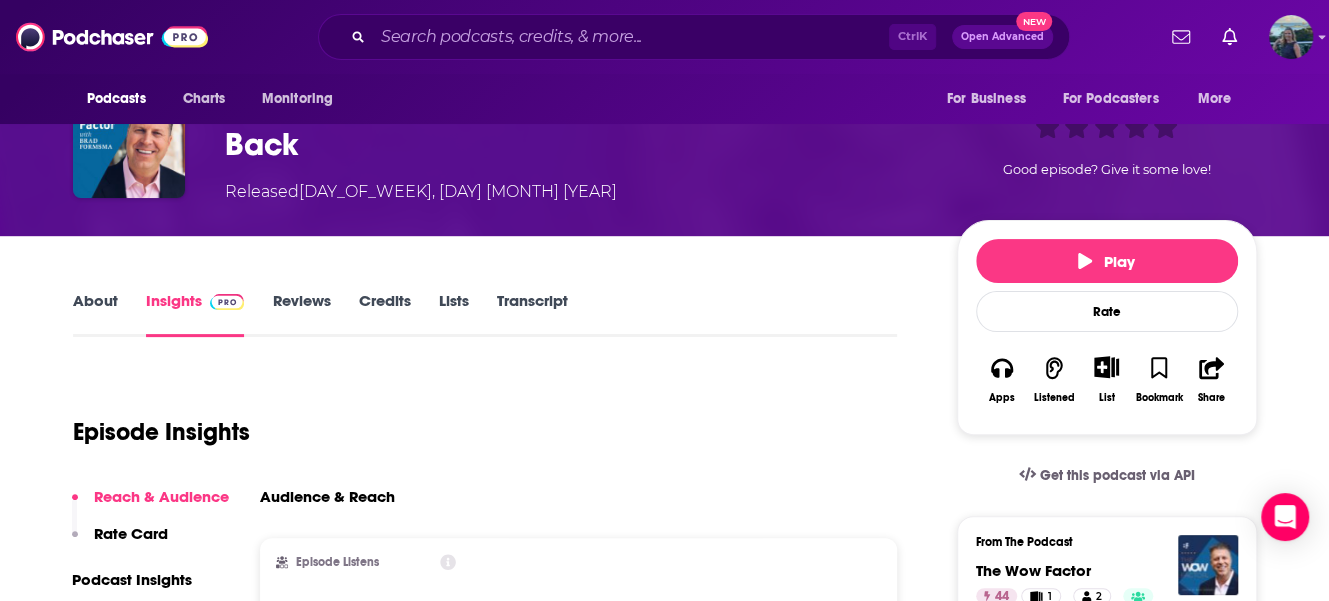 scroll, scrollTop: 200, scrollLeft: 0, axis: vertical 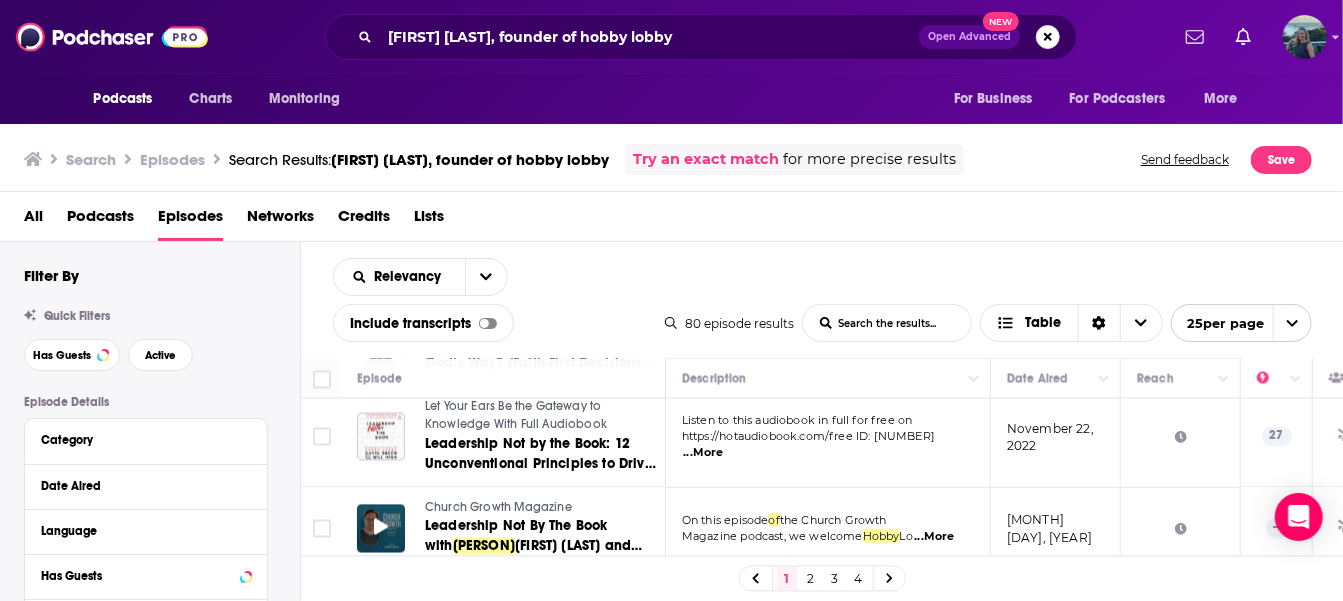 click at bounding box center (381, 529) 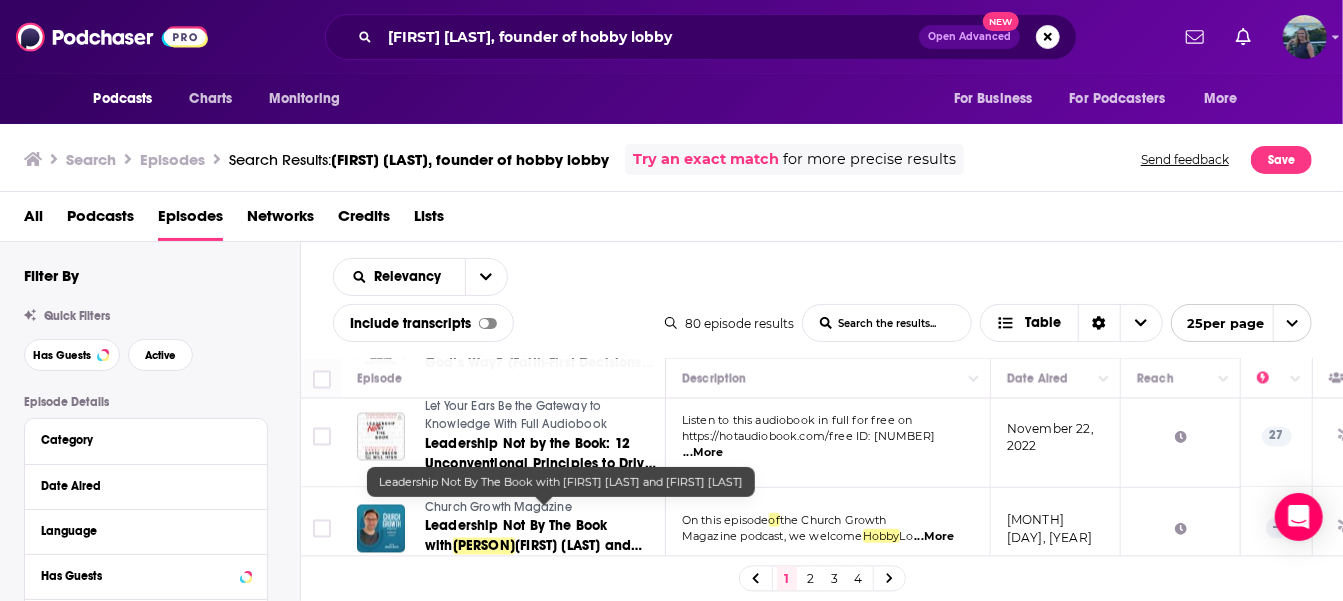 click on "Leadership Not By The Book with" at bounding box center [516, 536] 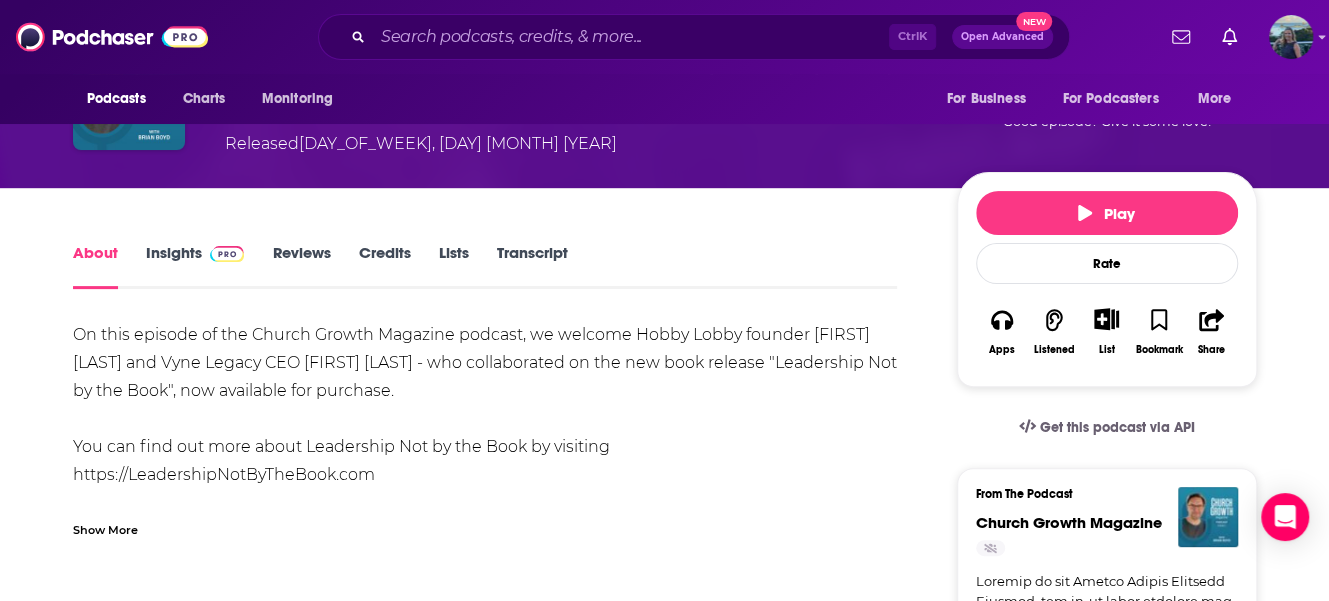 scroll, scrollTop: 200, scrollLeft: 0, axis: vertical 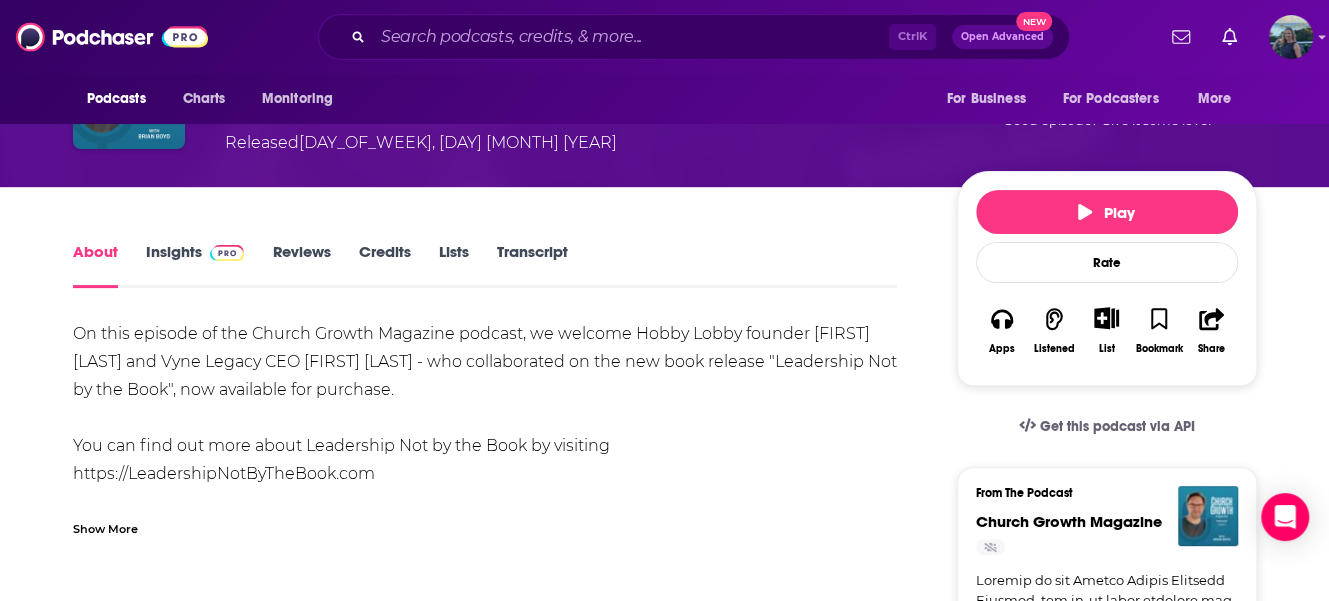 click on "Insights" at bounding box center [195, 265] 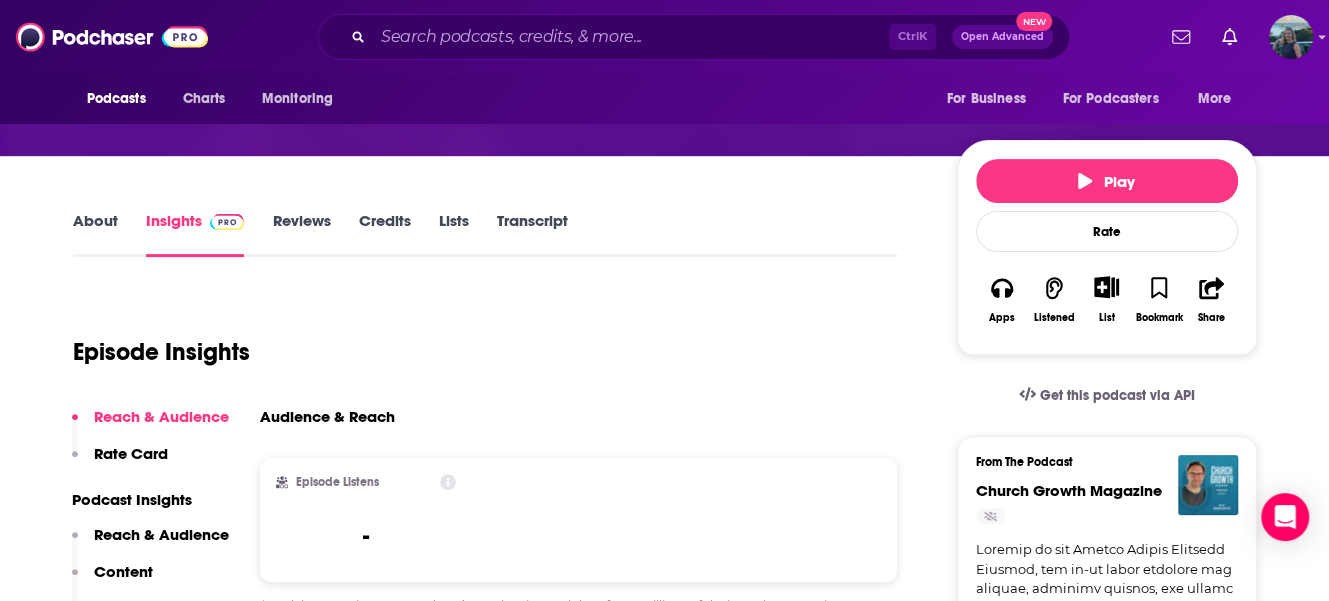 scroll, scrollTop: 300, scrollLeft: 0, axis: vertical 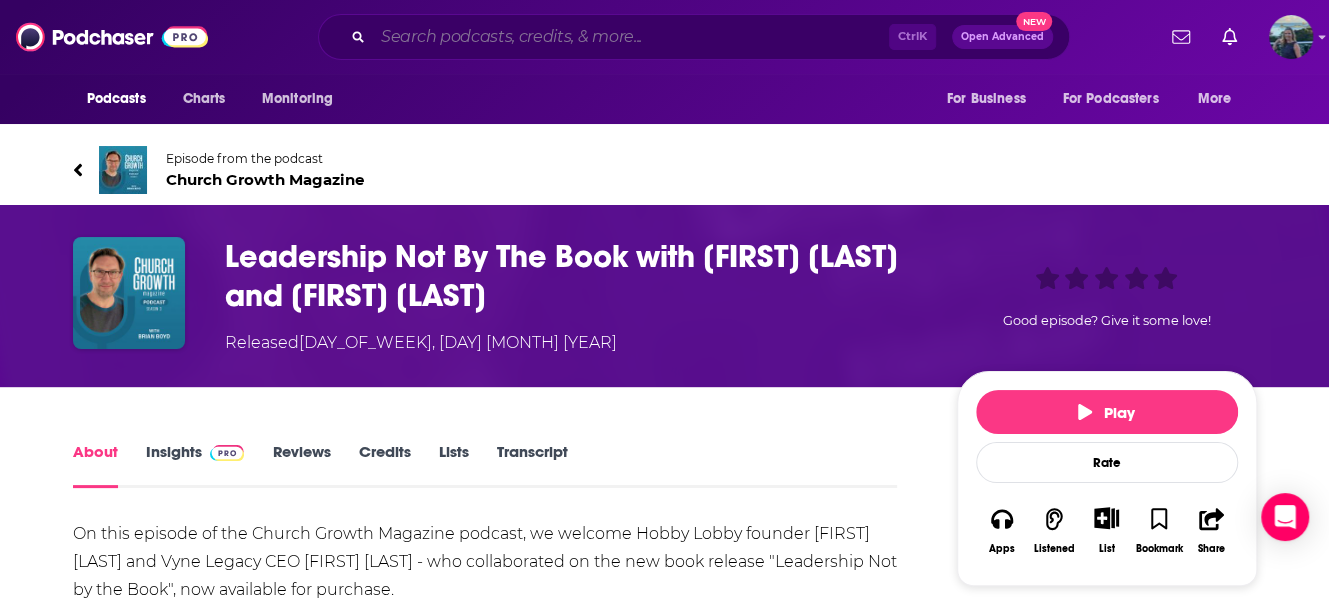 click at bounding box center [631, 37] 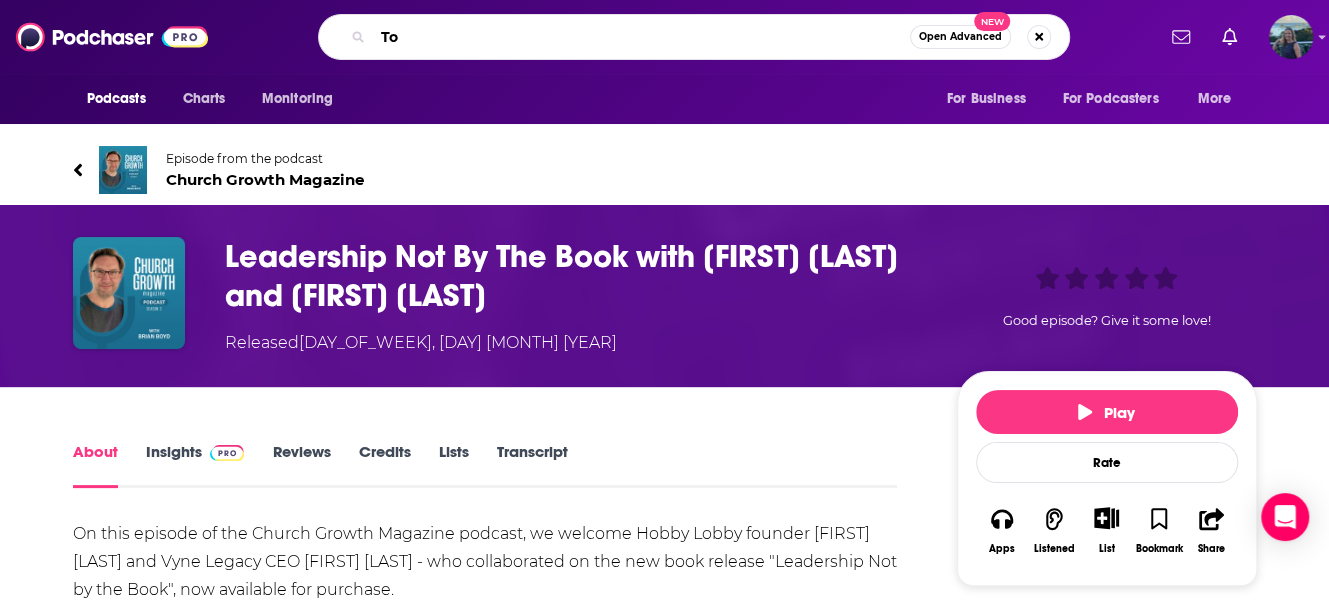 type on "T" 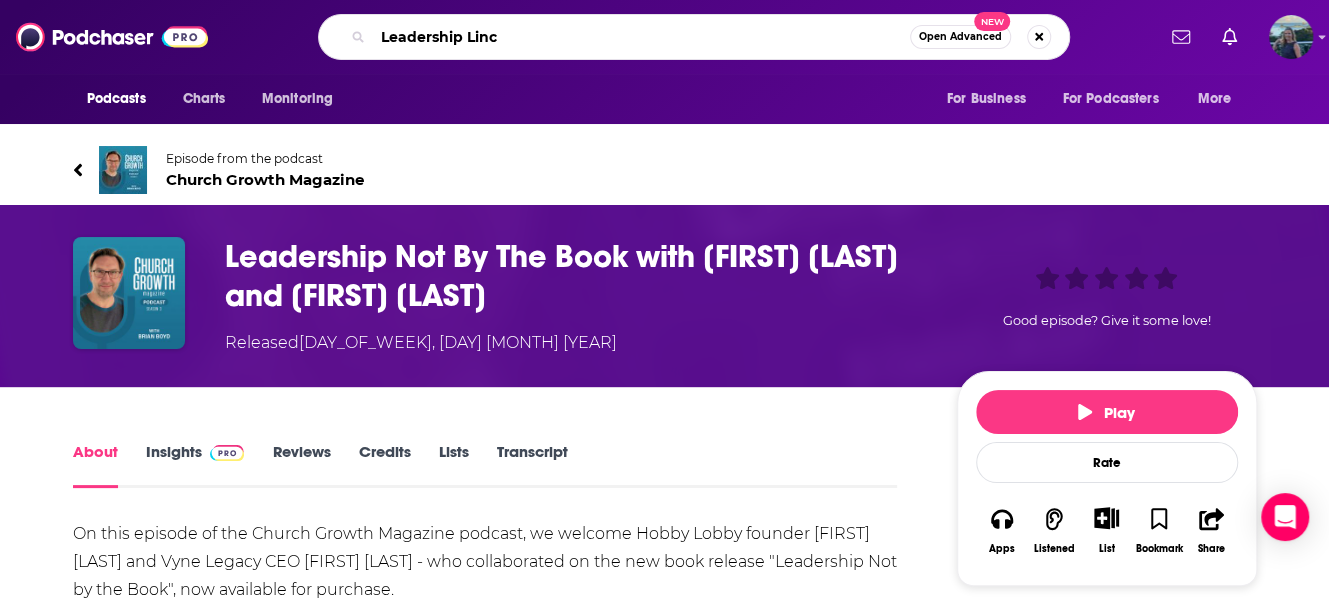 type on "Leadership Linch" 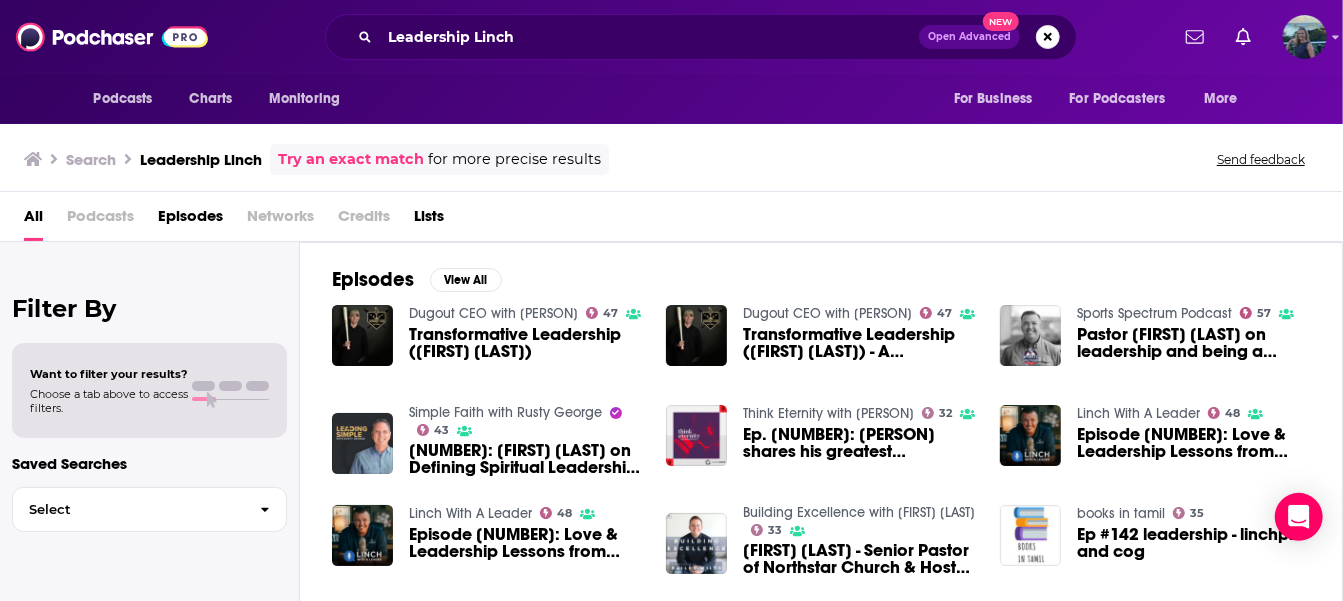 click on "[NUMBER]: [FIRST] [LAST] on Defining Spiritual Leadership in [YEAR]" at bounding box center [525, 459] 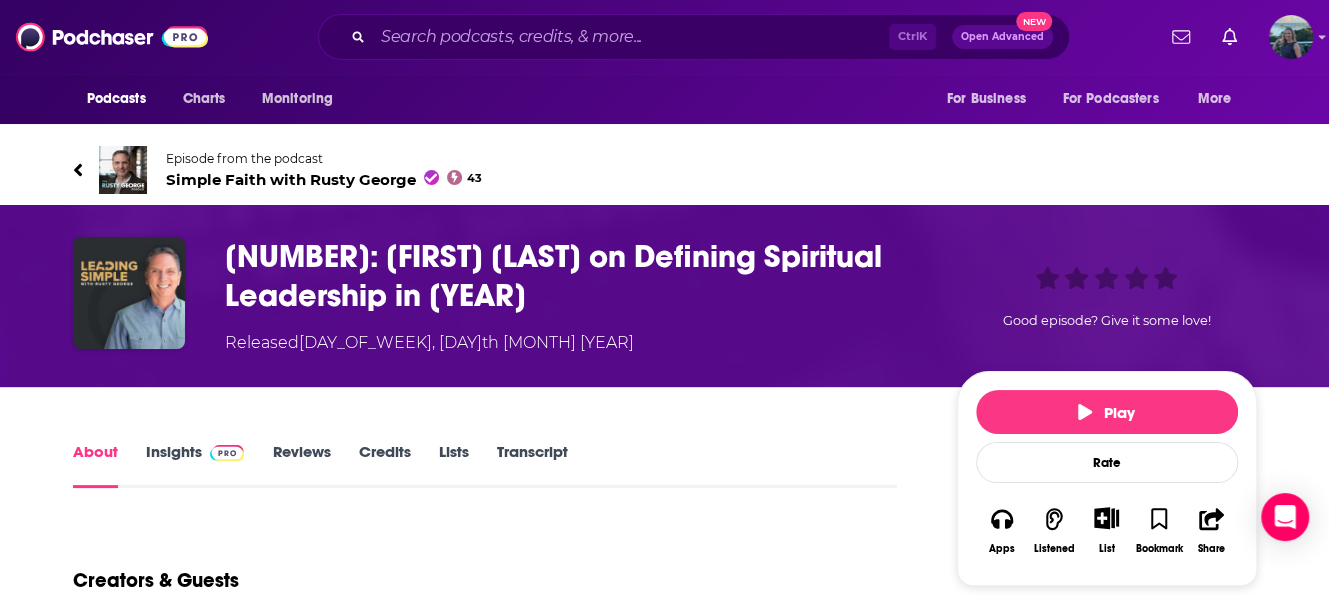 type on "[URL]" 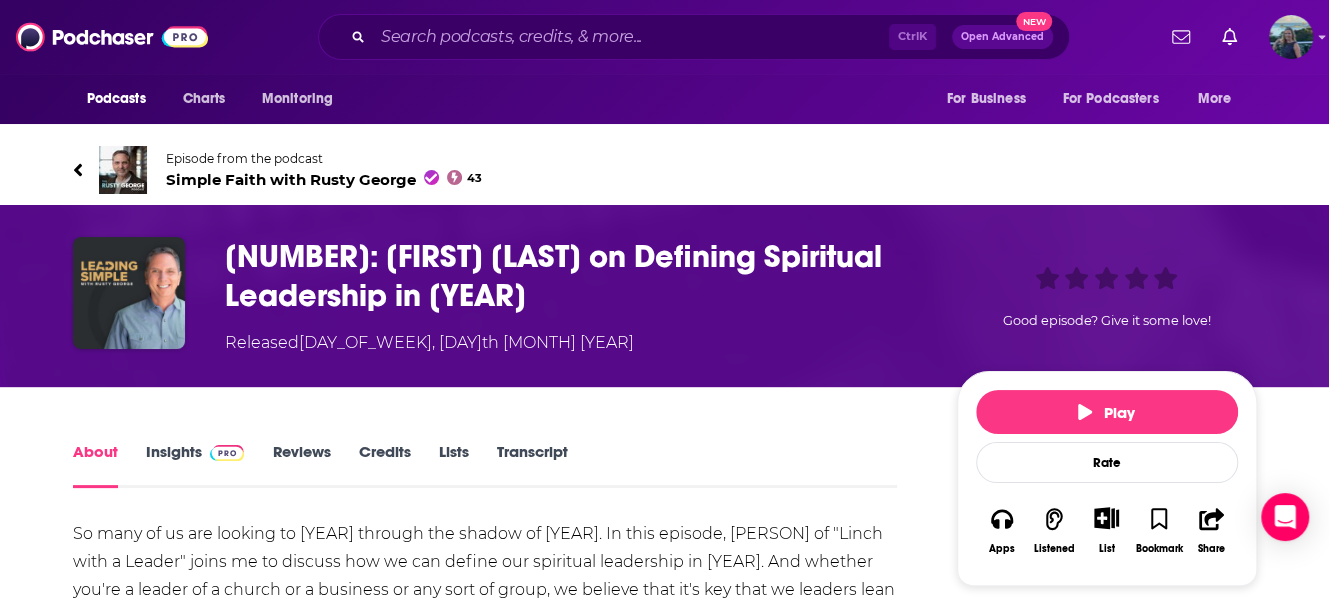 scroll, scrollTop: 100, scrollLeft: 0, axis: vertical 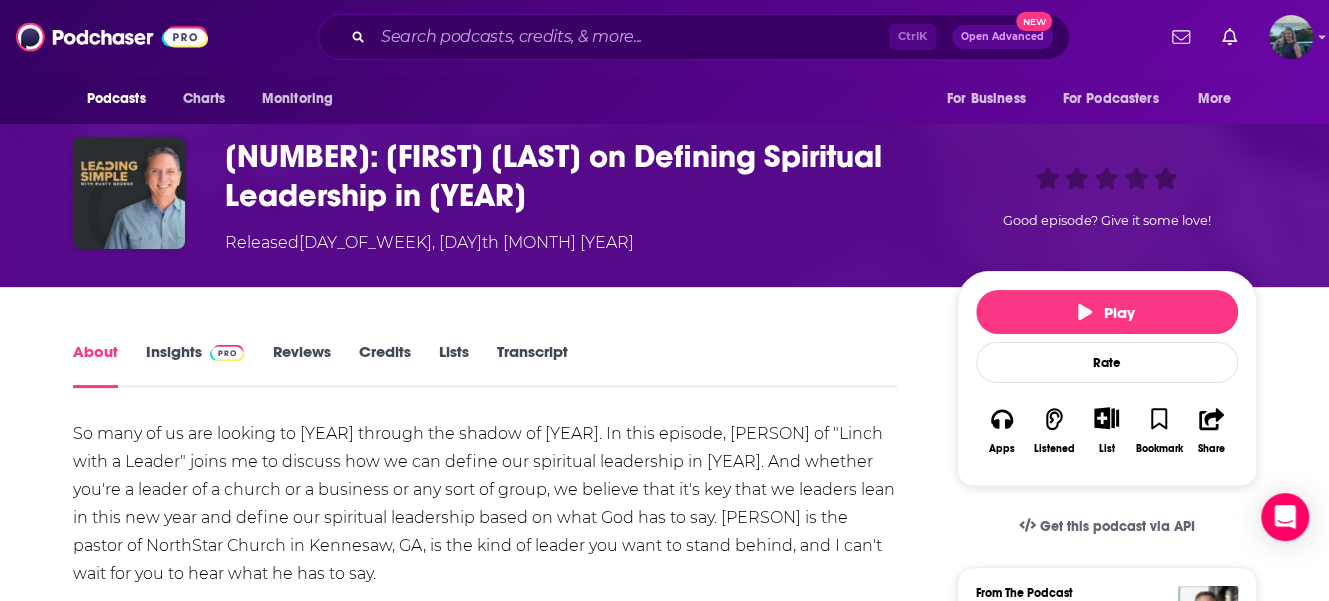 click on "Insights" at bounding box center [195, 365] 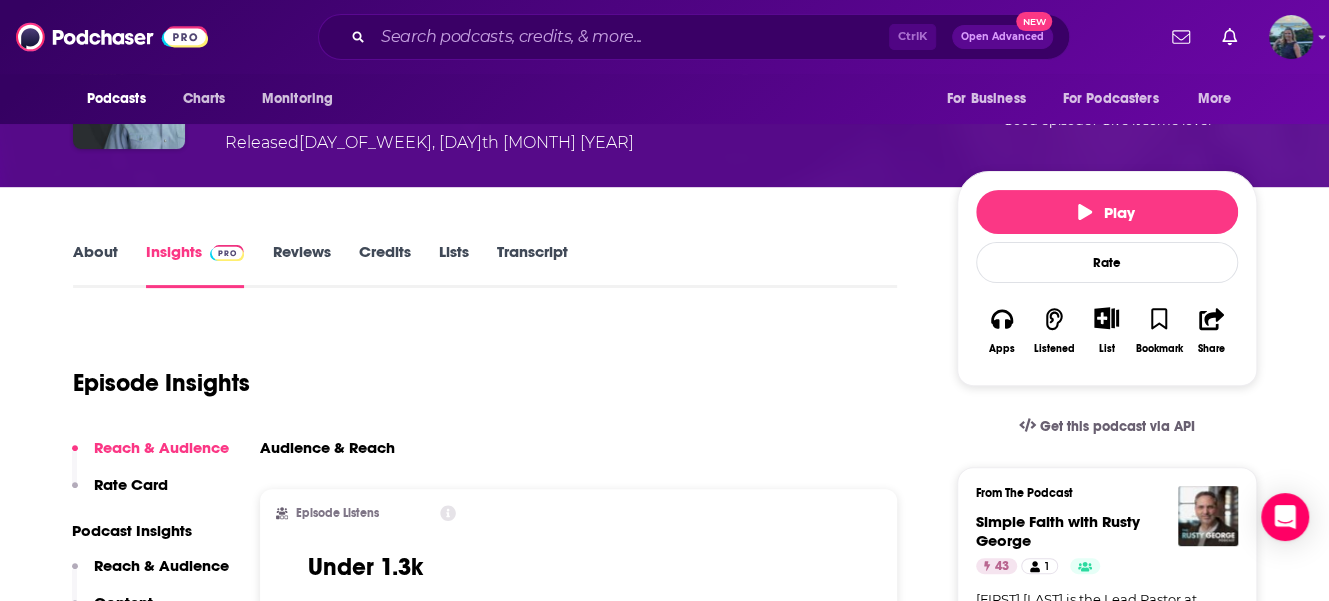 scroll, scrollTop: 300, scrollLeft: 0, axis: vertical 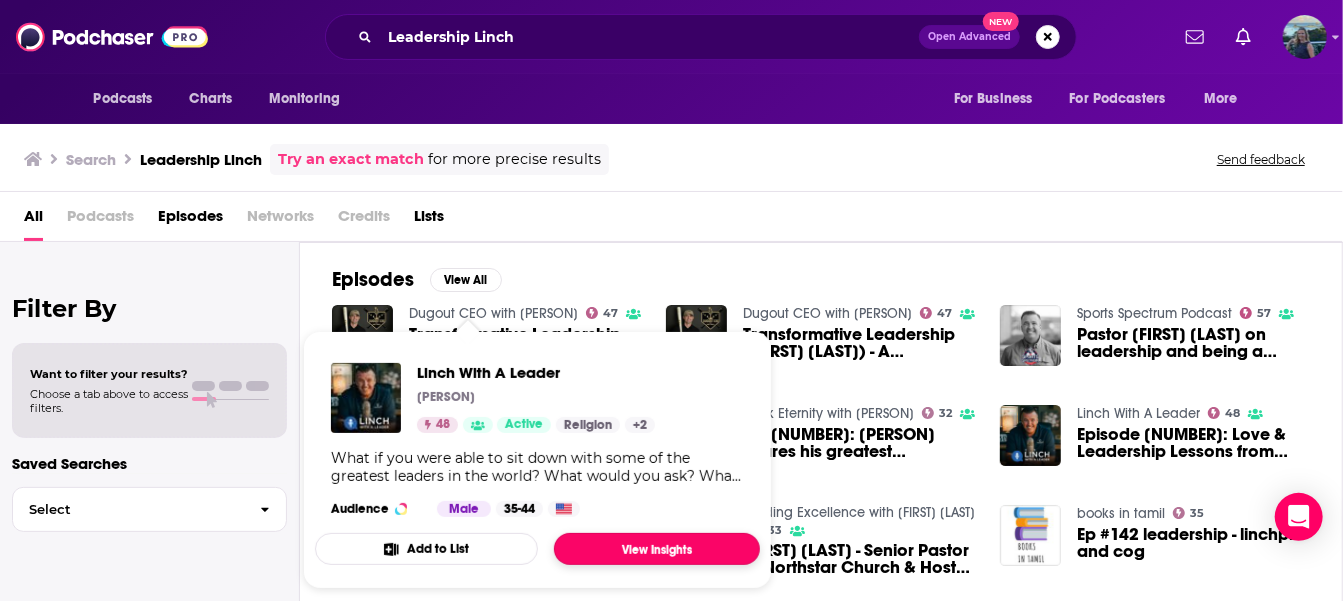 click on "View Insights" at bounding box center [657, 549] 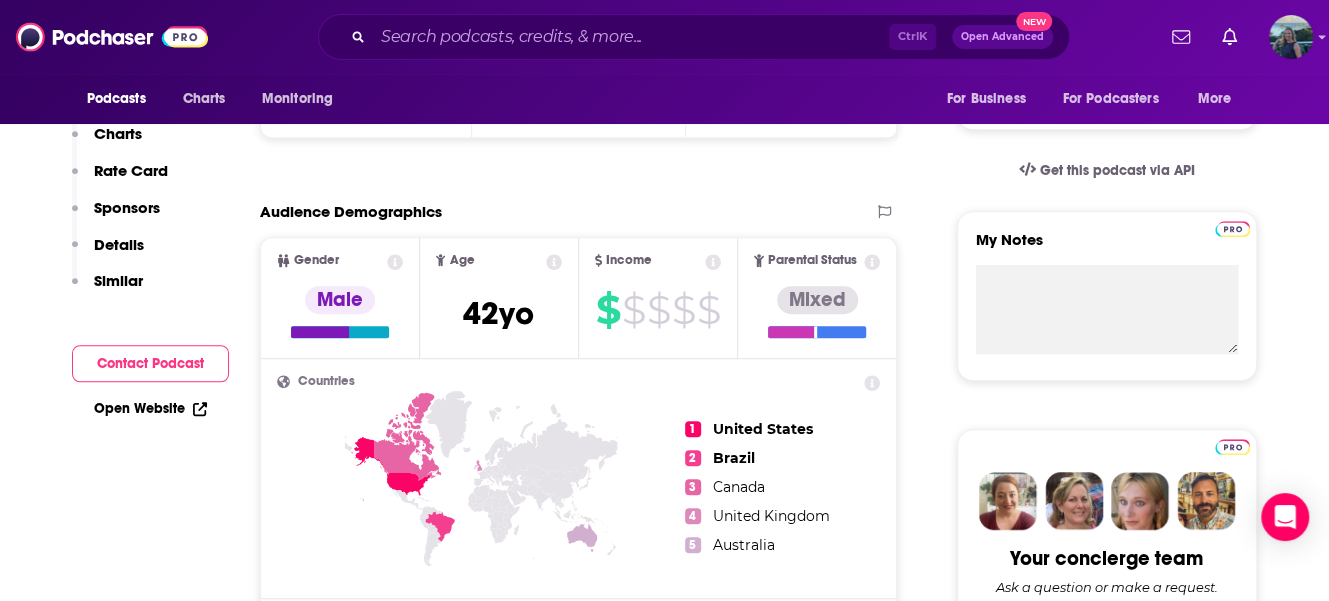 scroll, scrollTop: 200, scrollLeft: 0, axis: vertical 